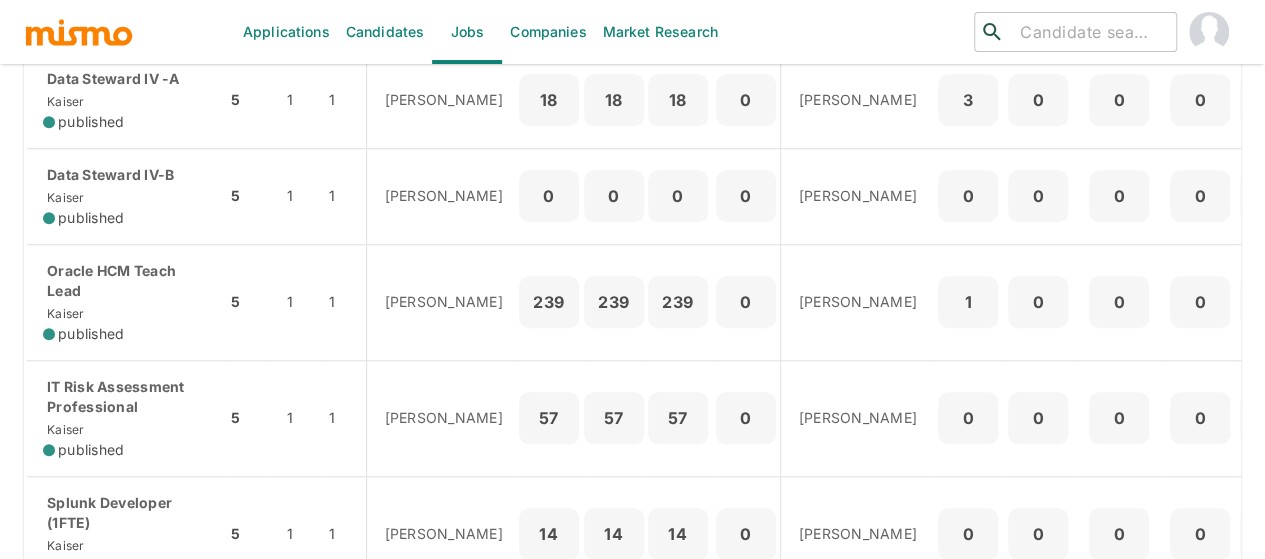 scroll, scrollTop: 800, scrollLeft: 0, axis: vertical 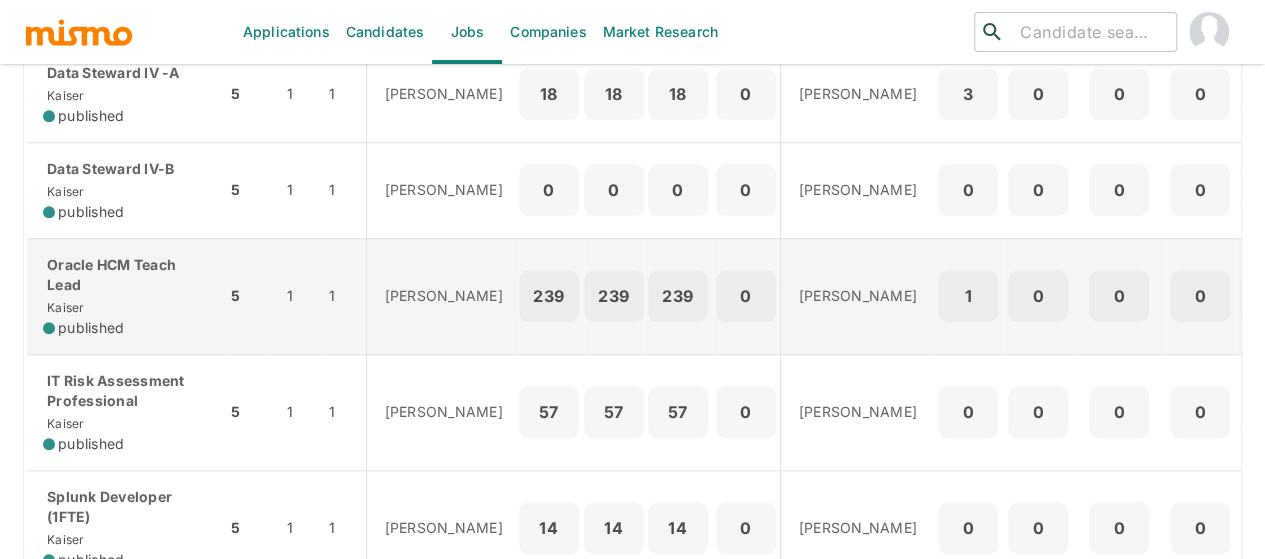 click on "Oracle HCM Teach Lead" at bounding box center (126, 275) 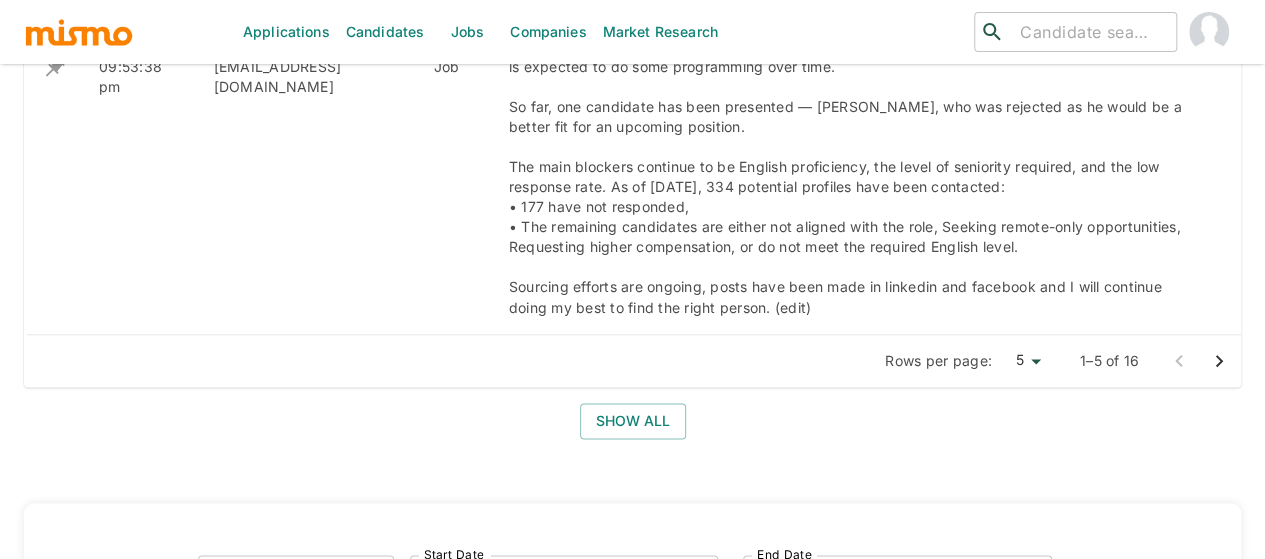 scroll, scrollTop: 1400, scrollLeft: 0, axis: vertical 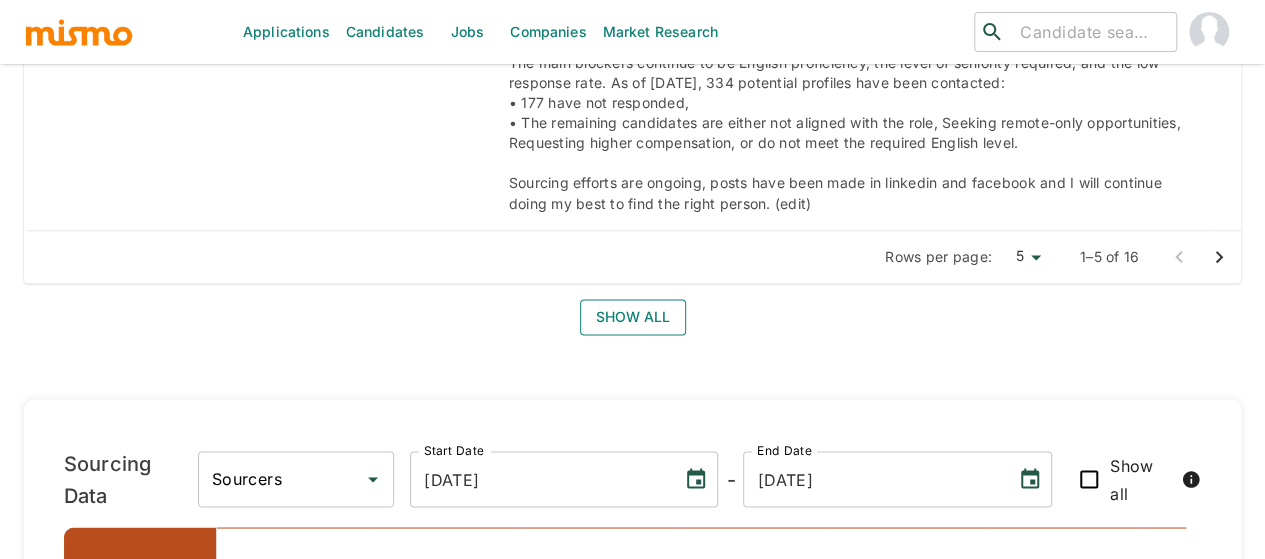 click on "Show all" at bounding box center [633, 317] 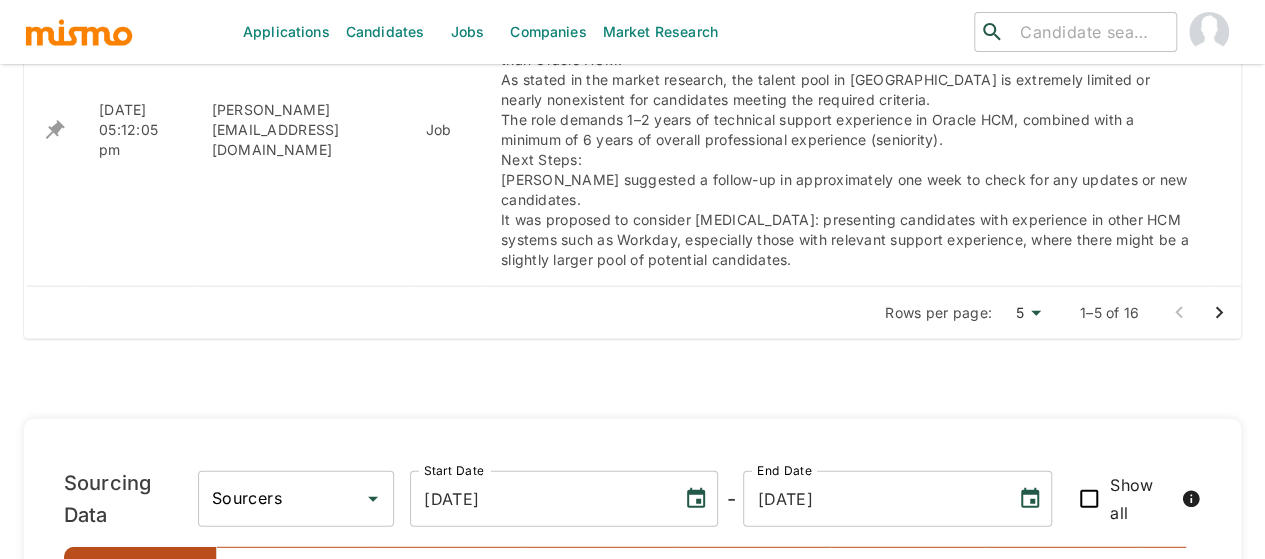 scroll, scrollTop: 2300, scrollLeft: 0, axis: vertical 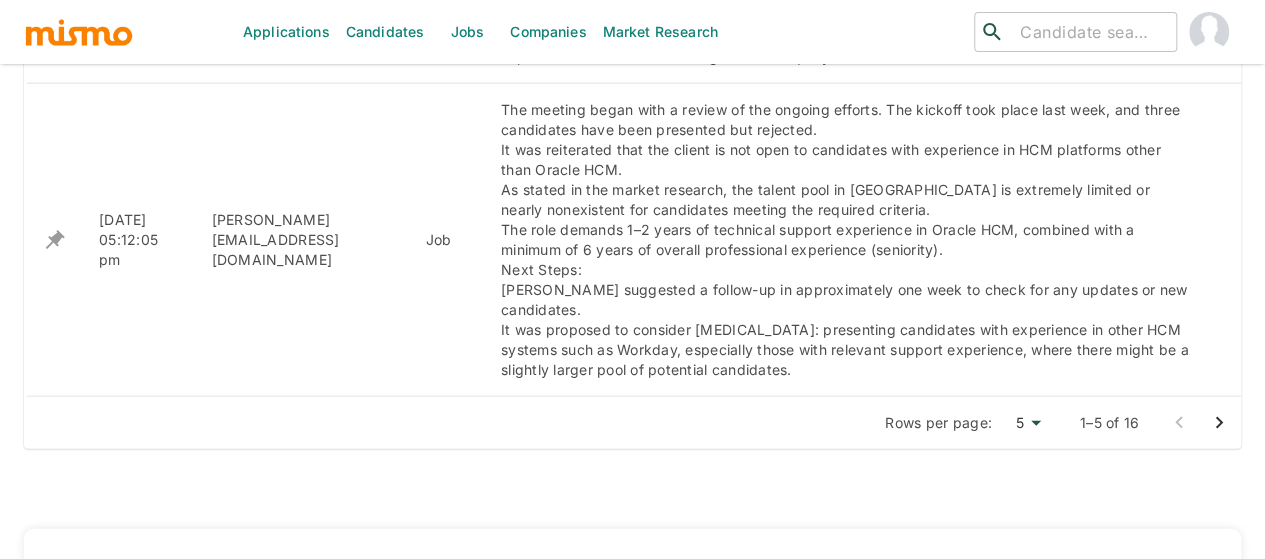 click 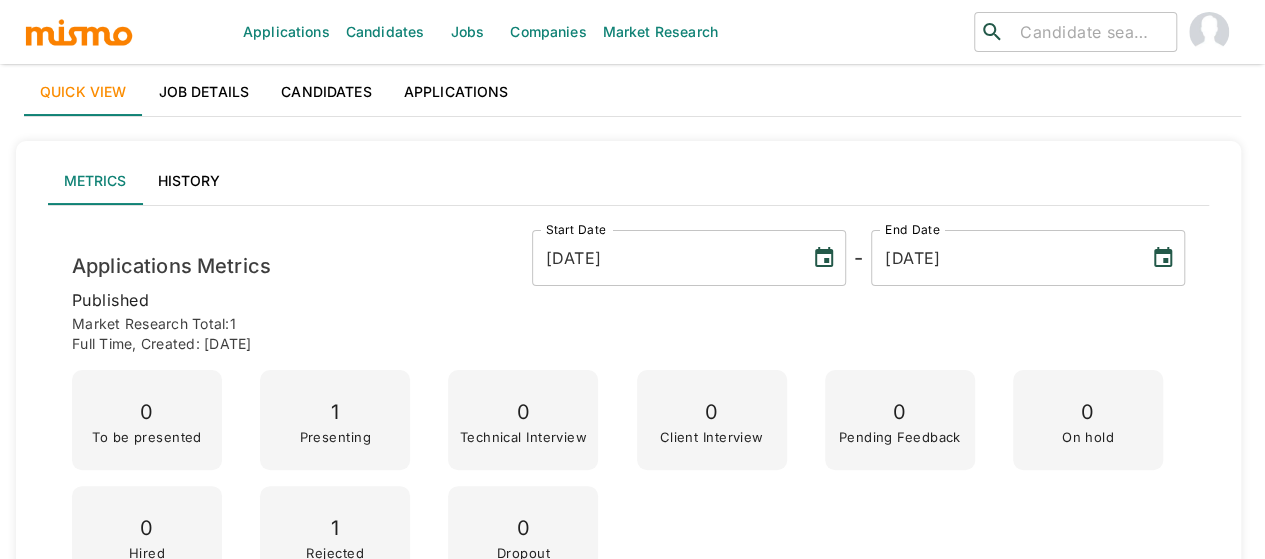 scroll, scrollTop: 0, scrollLeft: 0, axis: both 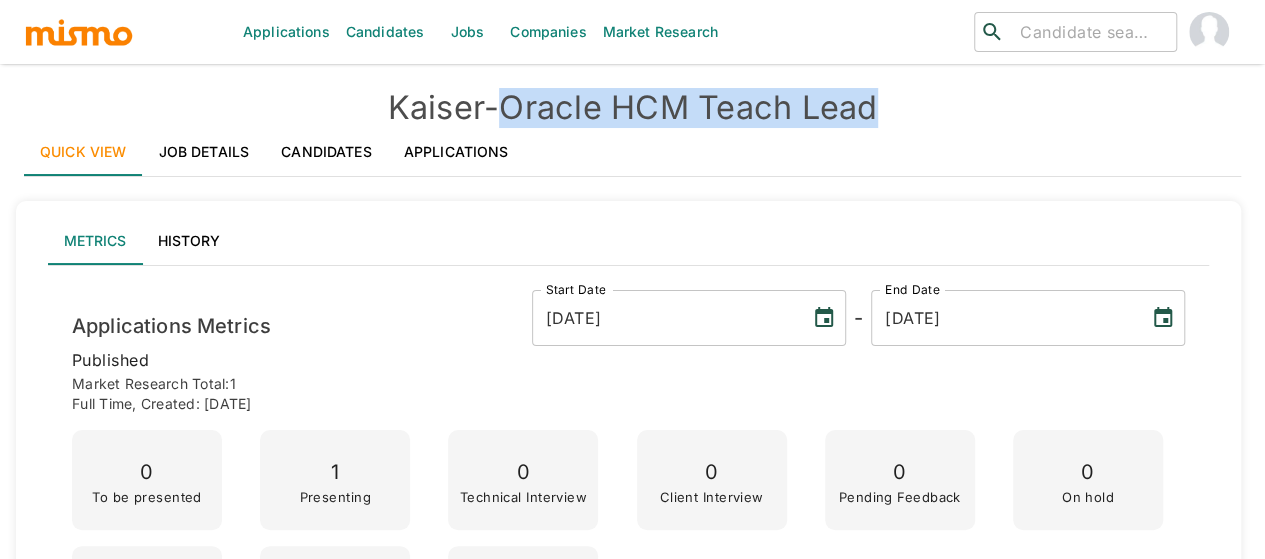 drag, startPoint x: 885, startPoint y: 104, endPoint x: 506, endPoint y: 104, distance: 379 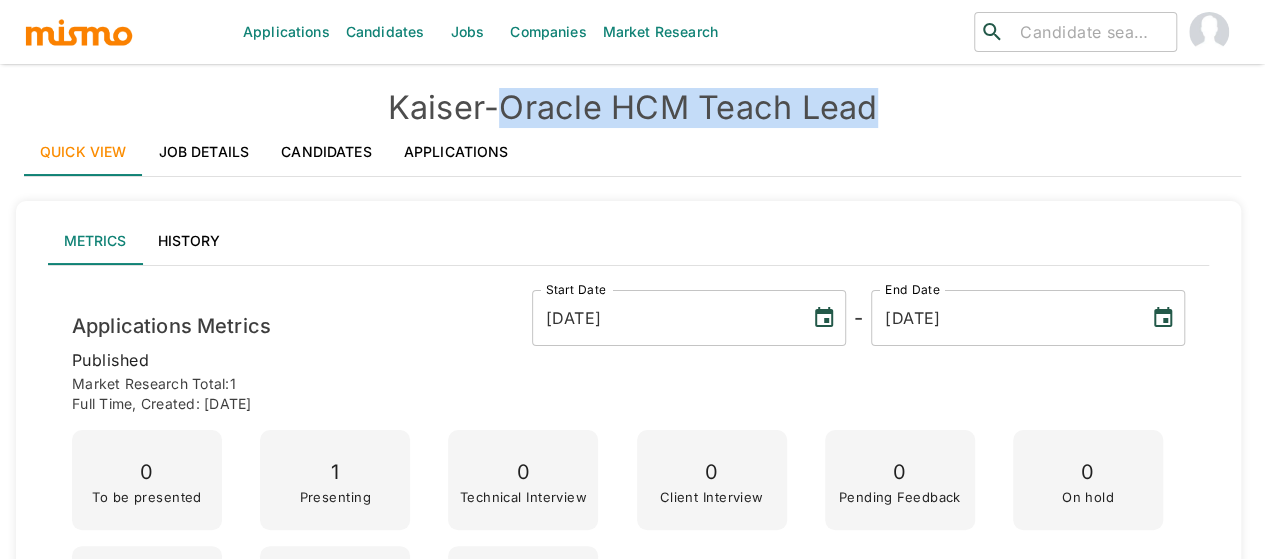 click on "Kaiser  -  Oracle HCM Teach Lead" at bounding box center [632, 108] 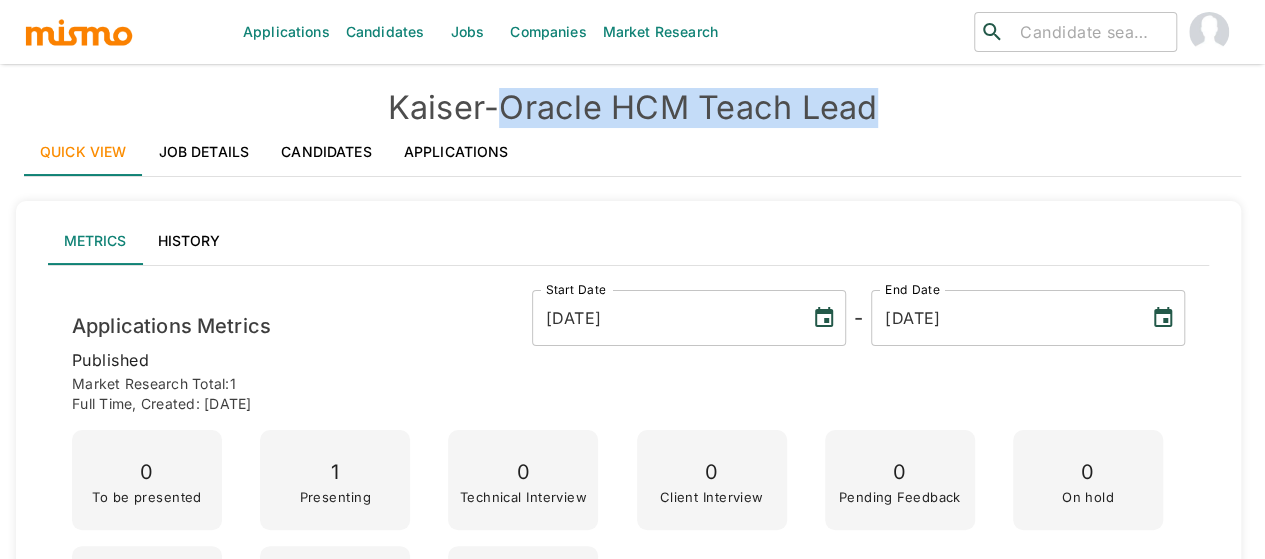 copy on "Oracle HCM Teach Lead" 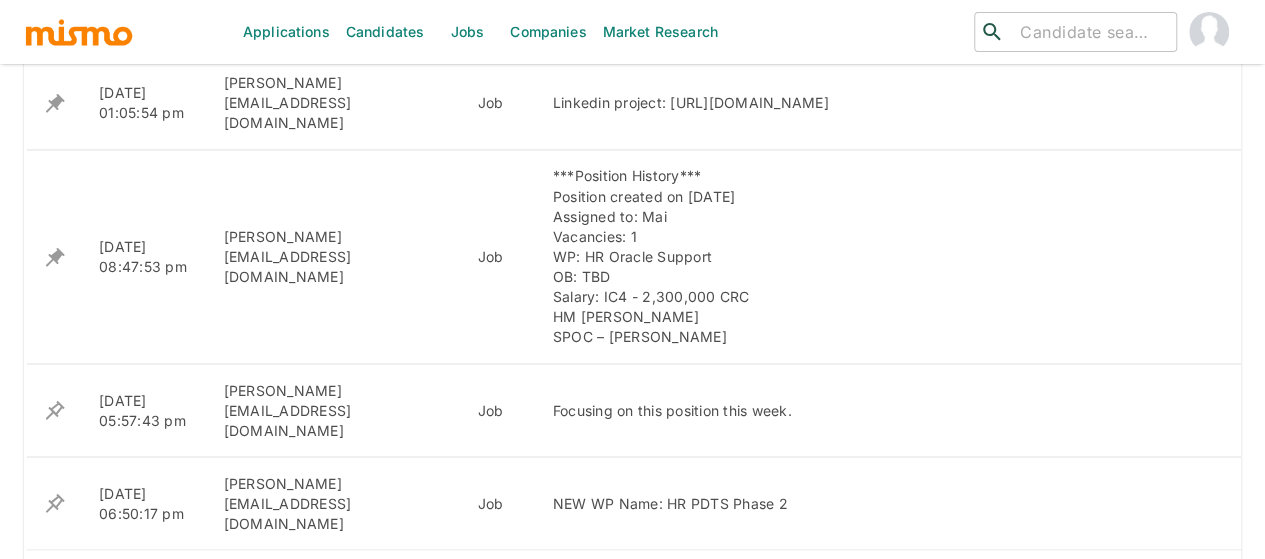 scroll, scrollTop: 1700, scrollLeft: 0, axis: vertical 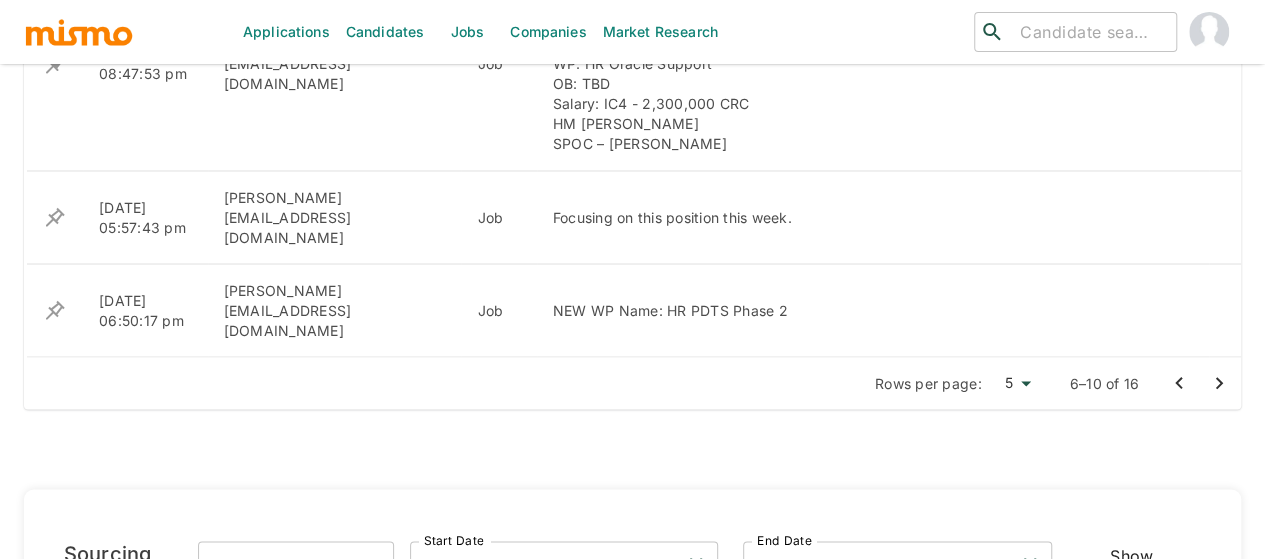 click 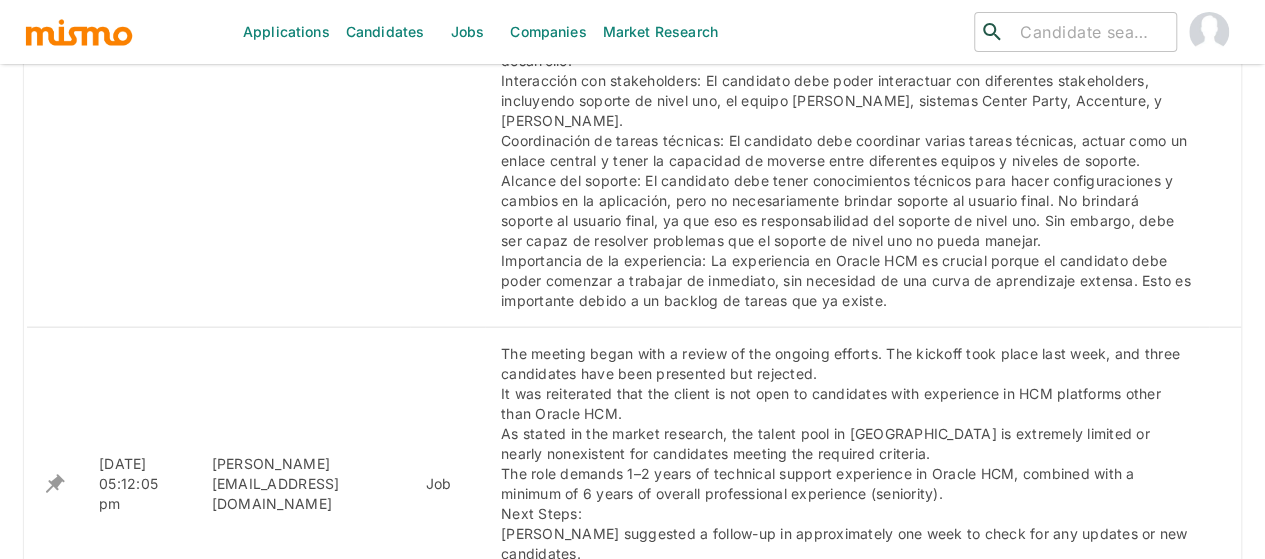 scroll, scrollTop: 2100, scrollLeft: 0, axis: vertical 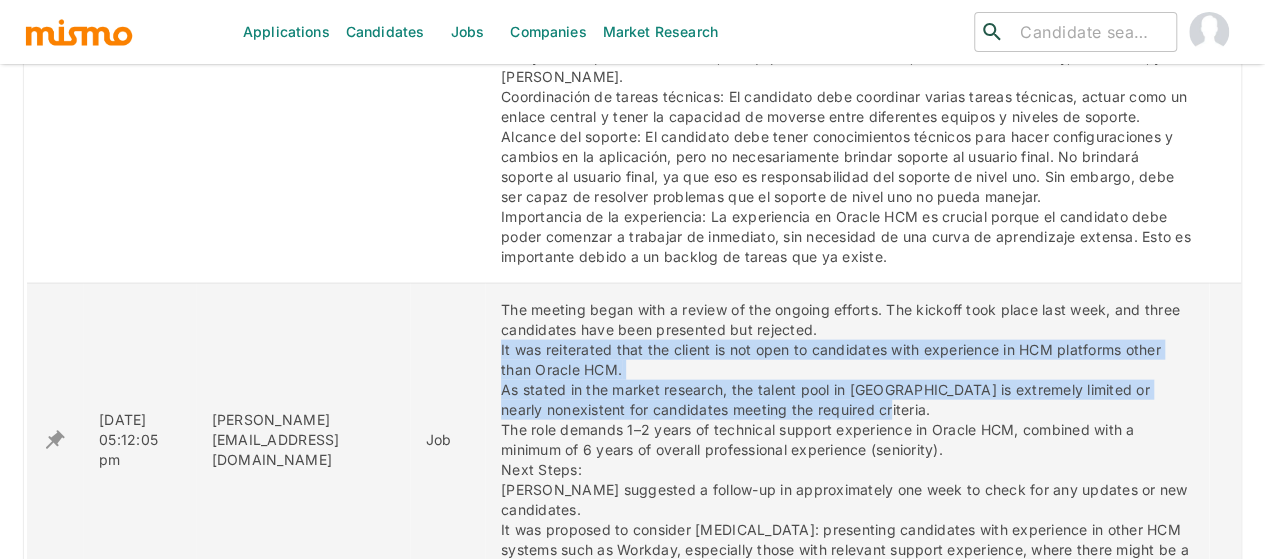 drag, startPoint x: 874, startPoint y: 343, endPoint x: 482, endPoint y: 292, distance: 395.30368 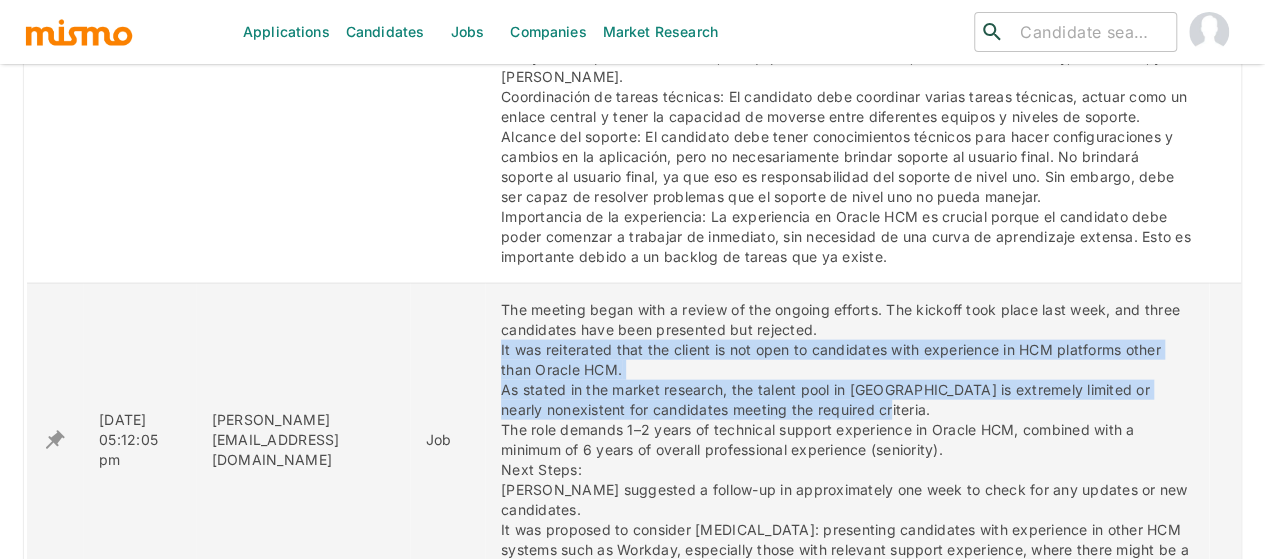 click on "The meeting began with a review of the ongoing efforts. The kickoff took place last week, and three candidates have been presented but rejected. It was reiterated that the client is not open to candidates with experience in HCM platforms other than Oracle HCM. As stated in the market research, the talent pool in Costa Rica is extremely limited or nearly nonexistent for candidates meeting the required criteria. The role demands 1–2 years of technical support experience in Oracle HCM, combined with a minimum of 6 years of overall professional experience (seniority). Next Steps: Federico suggested a follow-up in approximately one week to check for any updates or new candidates. It was proposed to consider Plan B: presenting candidates with experience in other HCM systems such as Workday, especially those with relevant support experience, where there might be a slightly larger pool of potential candidates." at bounding box center (847, 440) 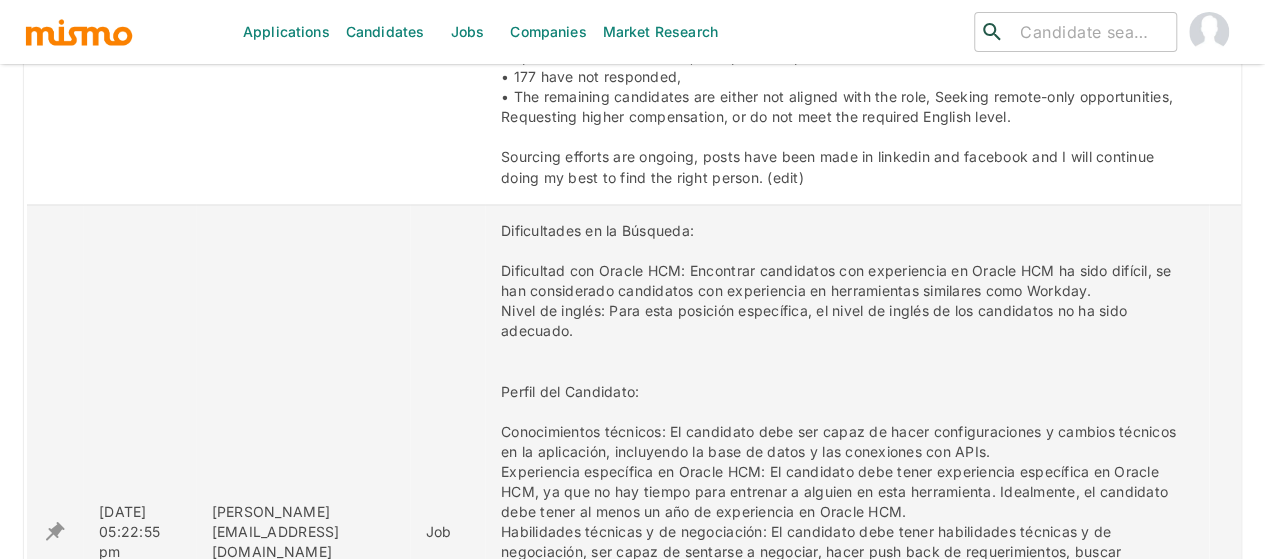 scroll, scrollTop: 1500, scrollLeft: 0, axis: vertical 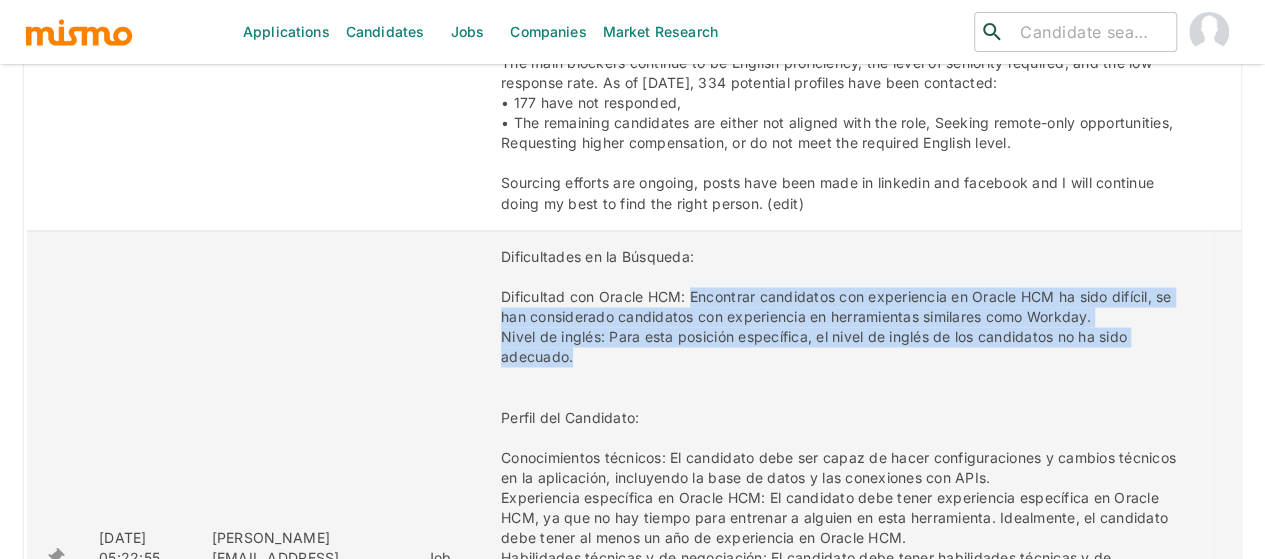 drag, startPoint x: 563, startPoint y: 332, endPoint x: 676, endPoint y: 273, distance: 127.47549 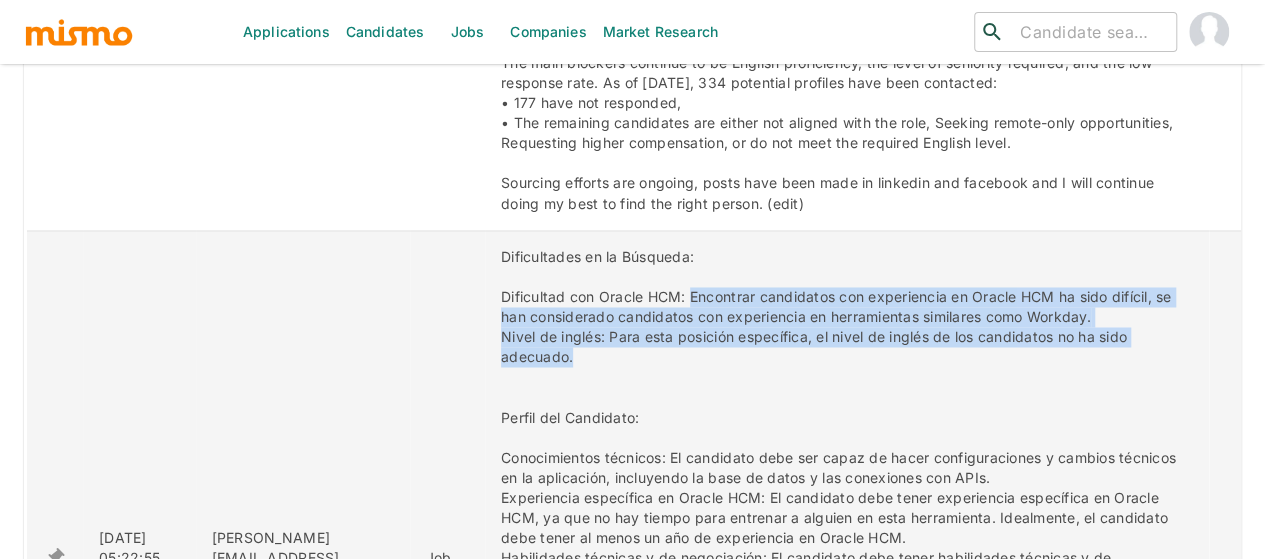 click on "Dificultades en la Búsqueda: Dificultad con Oracle HCM: Encontrar candidatos con experiencia en Oracle HCM ha sido difícil, se han considerado candidatos con experiencia en herramientas similares como Workday. Nivel de inglés: Para esta posición específica, el nivel de inglés de los candidatos no ha sido adecuado.   Perfil del Candidato: Conocimientos técnicos: El candidato debe ser capaz de hacer configuraciones y cambios técnicos en la aplicación, incluyendo la base de datos y las conexiones con APIs. Experiencia específica en Oracle HCM: El candidato debe tener experiencia específica en Oracle HCM, ya que no hay tiempo para entrenar a alguien en esta herramienta. Idealmente, el candidato debe tener al menos un año de experiencia en Oracle HCM. Interacción con stakeholders: El candidato debe poder interactuar con diferentes stakeholders, incluyendo soporte de nivel uno, el equipo de Villanueva, sistemas Center Party, Accenture, y Adriana." at bounding box center (847, 557) 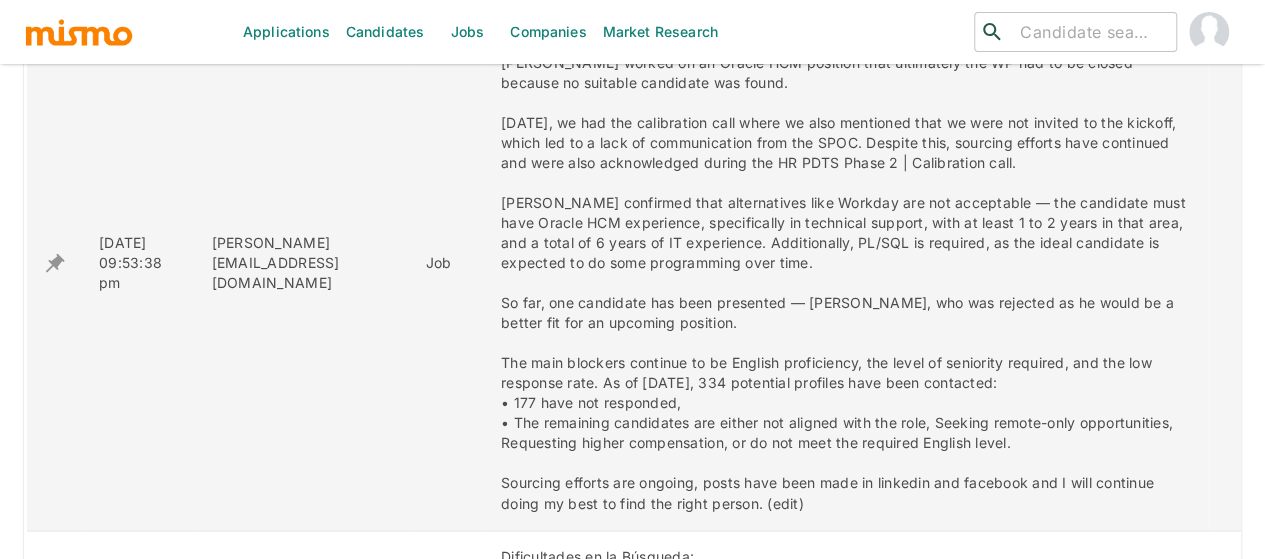 scroll, scrollTop: 1300, scrollLeft: 0, axis: vertical 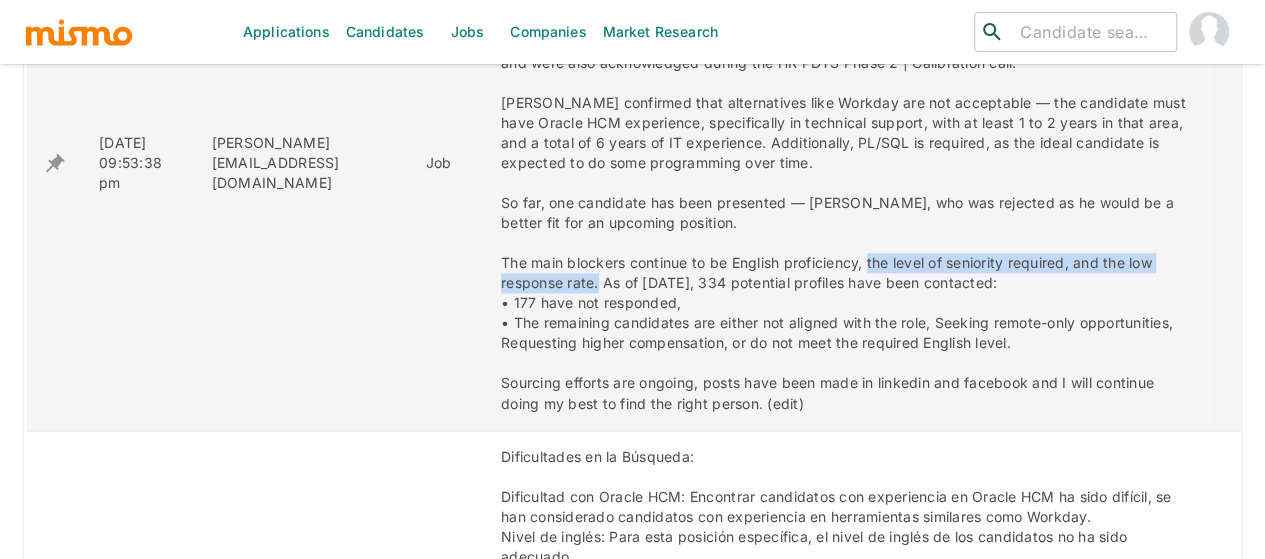 drag, startPoint x: 857, startPoint y: 238, endPoint x: 582, endPoint y: 264, distance: 276.22635 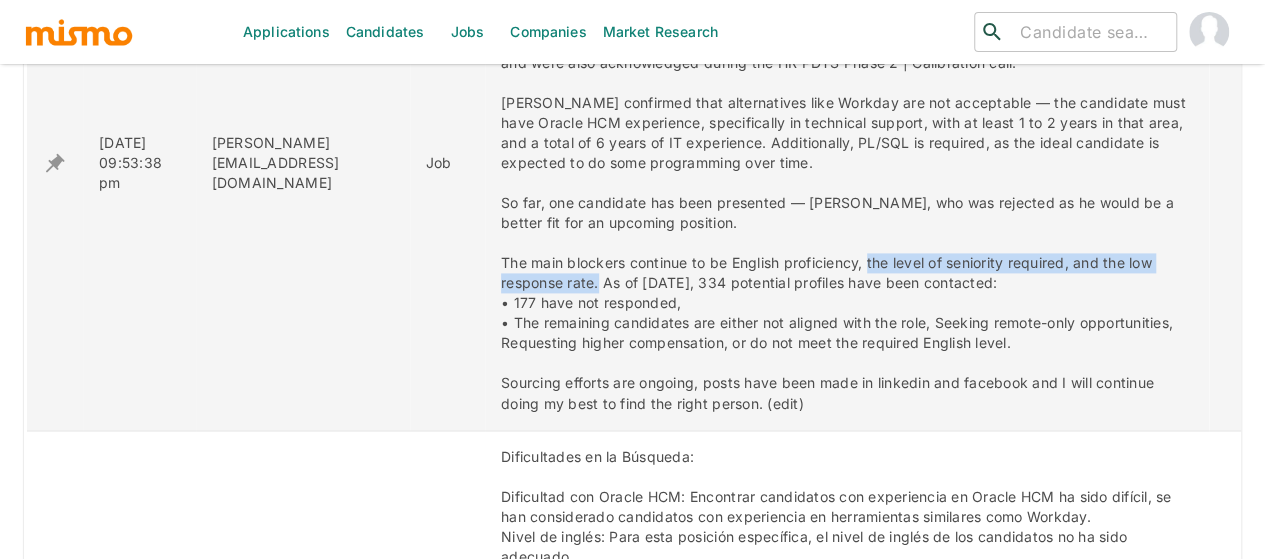 click on "I have been working on this position prior to the kickoff to begin identifying the market, as we anticipated this would be a difficult role to fill. We’ve known this since last year when Dani worked on an Oracle HCM position that ultimately the WP had to be closed because no suitable candidate was found. Today, we had the calibration call where we also mentioned that we were not invited to the kickoff, which led to a lack of communication from the SPOC. Despite this, sourcing efforts have continued and were also acknowledged during the HR PDTS Phase 2 | Calibration call. Federico confirmed that alternatives like Workday are not acceptable — the candidate must have Oracle HCM experience, specifically in technical support, with at least 1 to 2 years in that area, and a total of 6 years of IT experience. Additionally, PL/SQL is required, as the ideal candidate is expected to do some programming over time. 	•	177 have not responded," at bounding box center [847, 163] 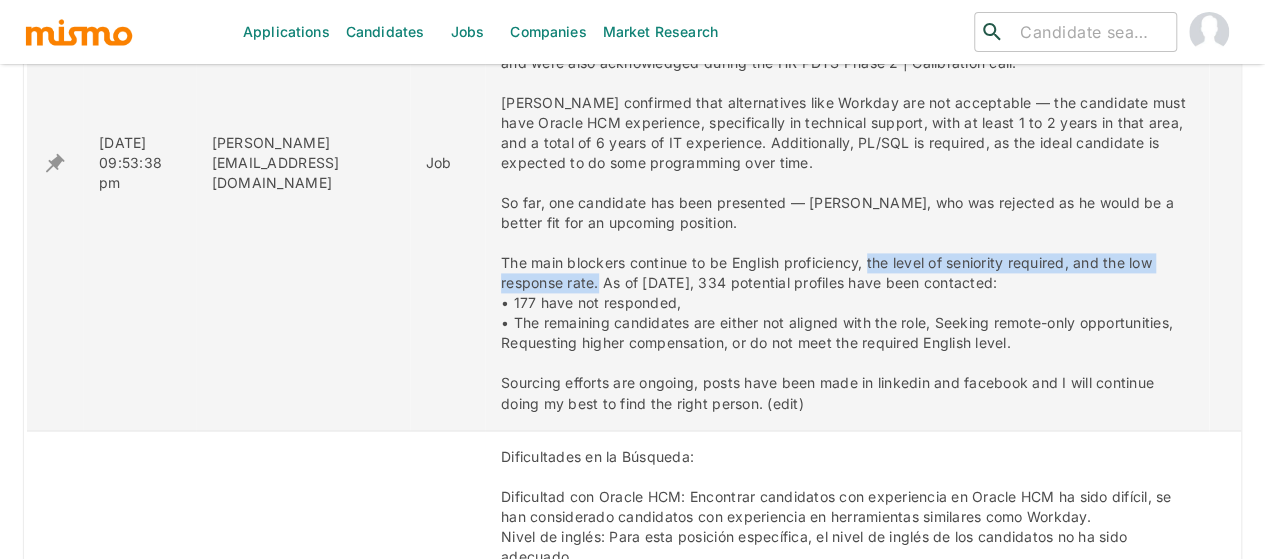 scroll, scrollTop: 1200, scrollLeft: 0, axis: vertical 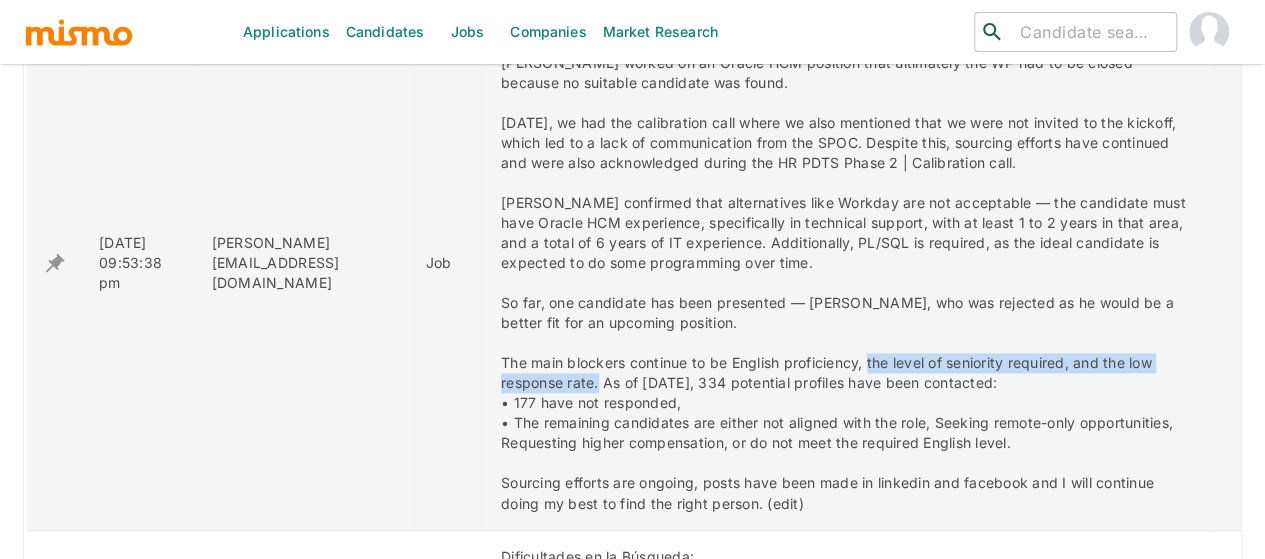 drag, startPoint x: 1012, startPoint y: 421, endPoint x: 587, endPoint y: 361, distance: 429.2144 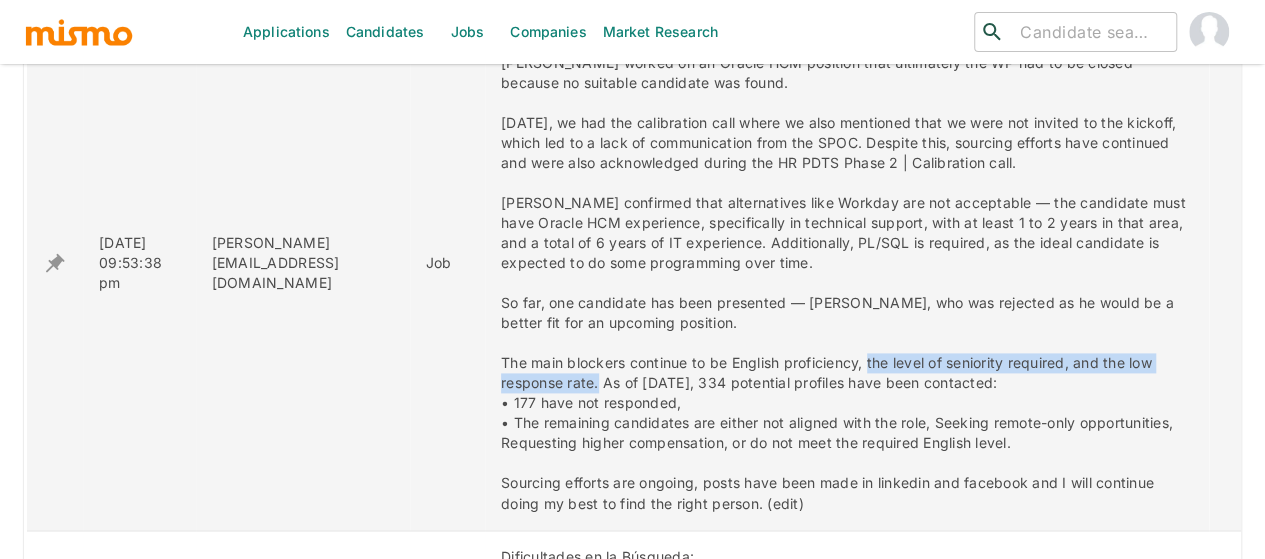 click on "I have been working on this position prior to the kickoff to begin identifying the market, as we anticipated this would be a difficult role to fill. We’ve known this since last year when Dani worked on an Oracle HCM position that ultimately the WP had to be closed because no suitable candidate was found. Today, we had the calibration call where we also mentioned that we were not invited to the kickoff, which led to a lack of communication from the SPOC. Despite this, sourcing efforts have continued and were also acknowledged during the HR PDTS Phase 2 | Calibration call. Federico confirmed that alternatives like Workday are not acceptable — the candidate must have Oracle HCM experience, specifically in technical support, with at least 1 to 2 years in that area, and a total of 6 years of IT experience. Additionally, PL/SQL is required, as the ideal candidate is expected to do some programming over time. 	•	177 have not responded," at bounding box center (847, 263) 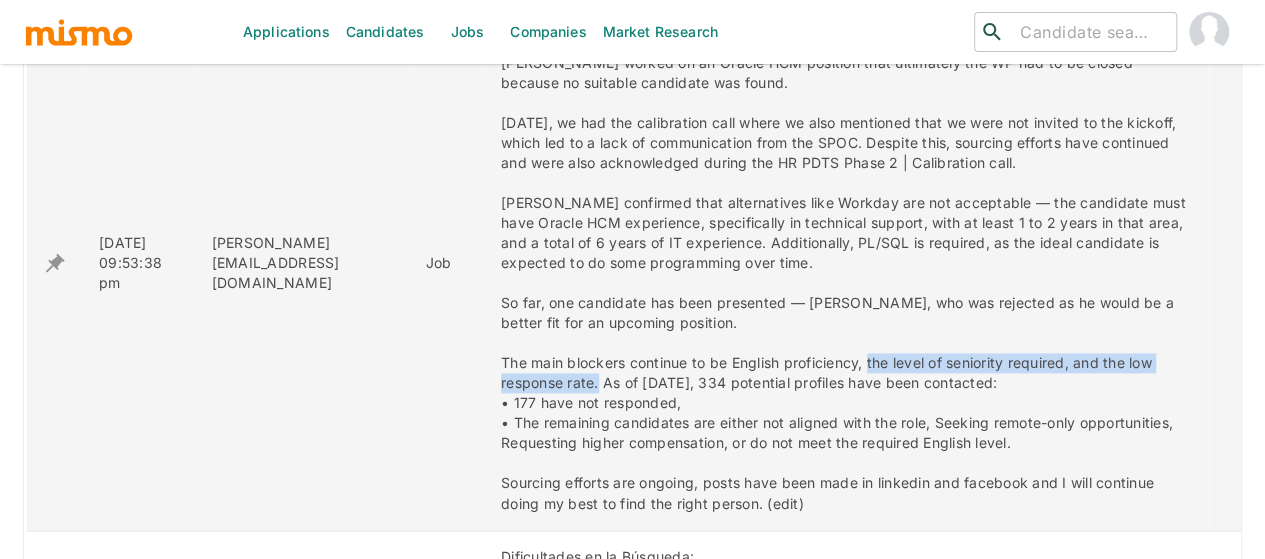 copy on "As of today, 334 potential profiles have been contacted: 	•	177 have not responded, 	•	The remaining candidates are either not aligned with the role, Seeking remote-only opportunities, Requesting higher compensation, or do not meet the required English level." 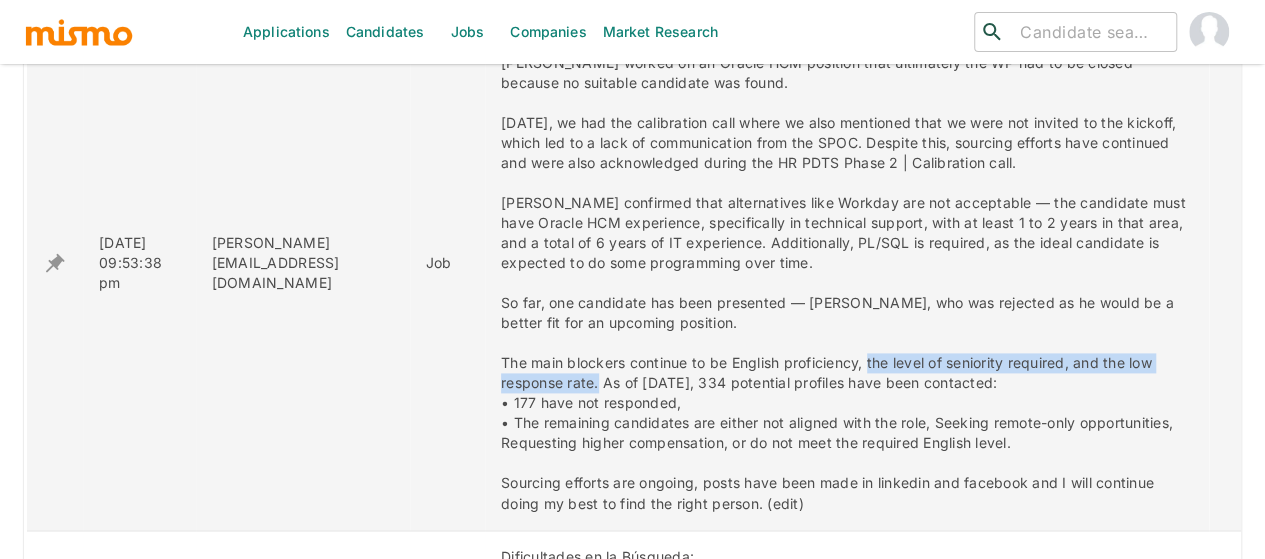 click on "I have been working on this position prior to the kickoff to begin identifying the market, as we anticipated this would be a difficult role to fill. We’ve known this since last year when Dani worked on an Oracle HCM position that ultimately the WP had to be closed because no suitable candidate was found. Today, we had the calibration call where we also mentioned that we were not invited to the kickoff, which led to a lack of communication from the SPOC. Despite this, sourcing efforts have continued and were also acknowledged during the HR PDTS Phase 2 | Calibration call. Federico confirmed that alternatives like Workday are not acceptable — the candidate must have Oracle HCM experience, specifically in technical support, with at least 1 to 2 years in that area, and a total of 6 years of IT experience. Additionally, PL/SQL is required, as the ideal candidate is expected to do some programming over time. 	•	177 have not responded," at bounding box center (847, 263) 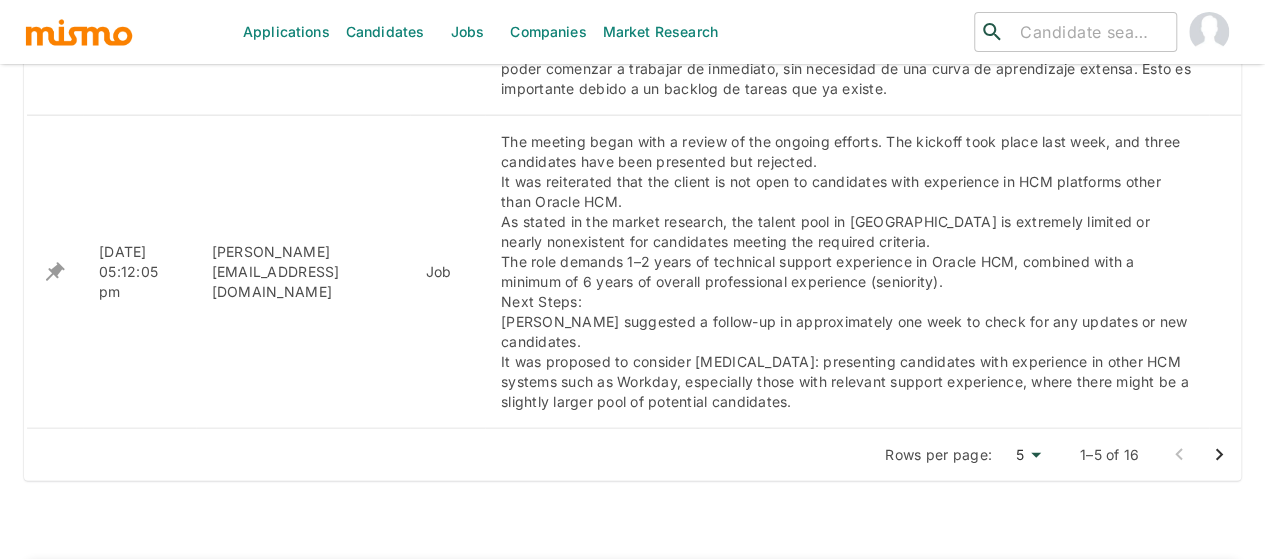 scroll, scrollTop: 2300, scrollLeft: 0, axis: vertical 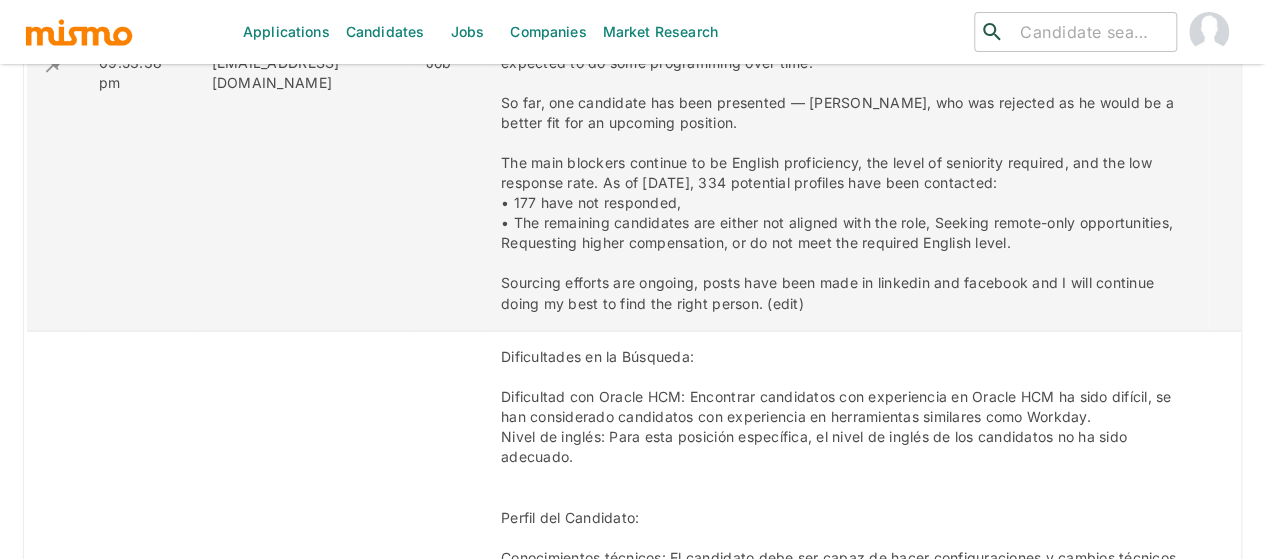 drag, startPoint x: 1007, startPoint y: 227, endPoint x: 591, endPoint y: 160, distance: 421.3609 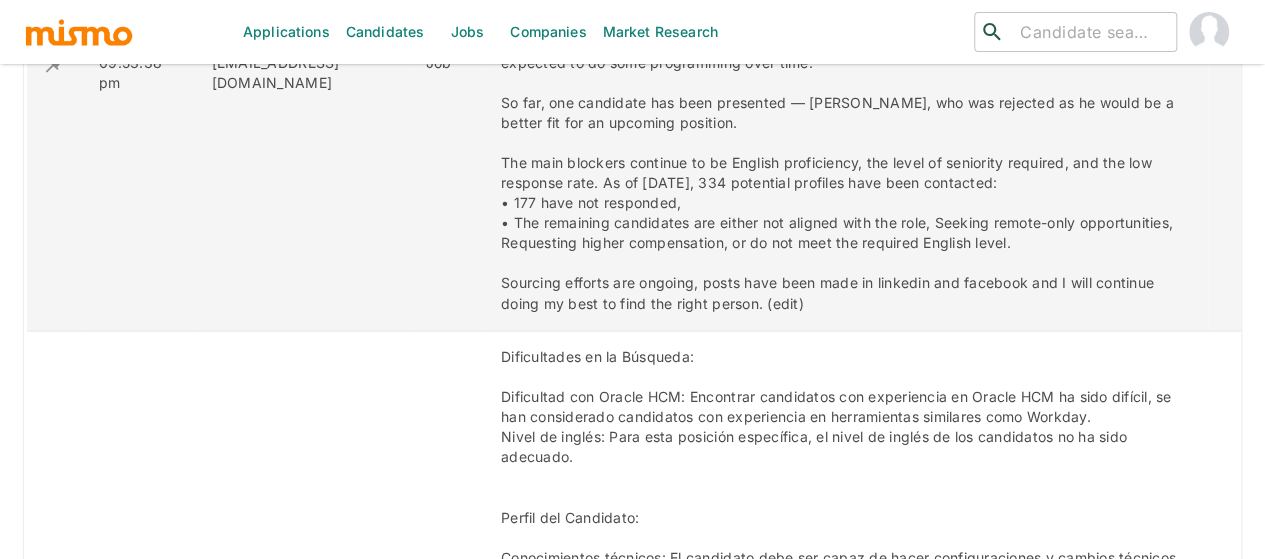 click on "I have been working on this position prior to the kickoff to begin identifying the market, as we anticipated this would be a difficult role to fill. We’ve known this since last year when Dani worked on an Oracle HCM position that ultimately the WP had to be closed because no suitable candidate was found. Today, we had the calibration call where we also mentioned that we were not invited to the kickoff, which led to a lack of communication from the SPOC. Despite this, sourcing efforts have continued and were also acknowledged during the HR PDTS Phase 2 | Calibration call. Federico confirmed that alternatives like Workday are not acceptable — the candidate must have Oracle HCM experience, specifically in technical support, with at least 1 to 2 years in that area, and a total of 6 years of IT experience. Additionally, PL/SQL is required, as the ideal candidate is expected to do some programming over time. 	•	177 have not responded," at bounding box center [847, 63] 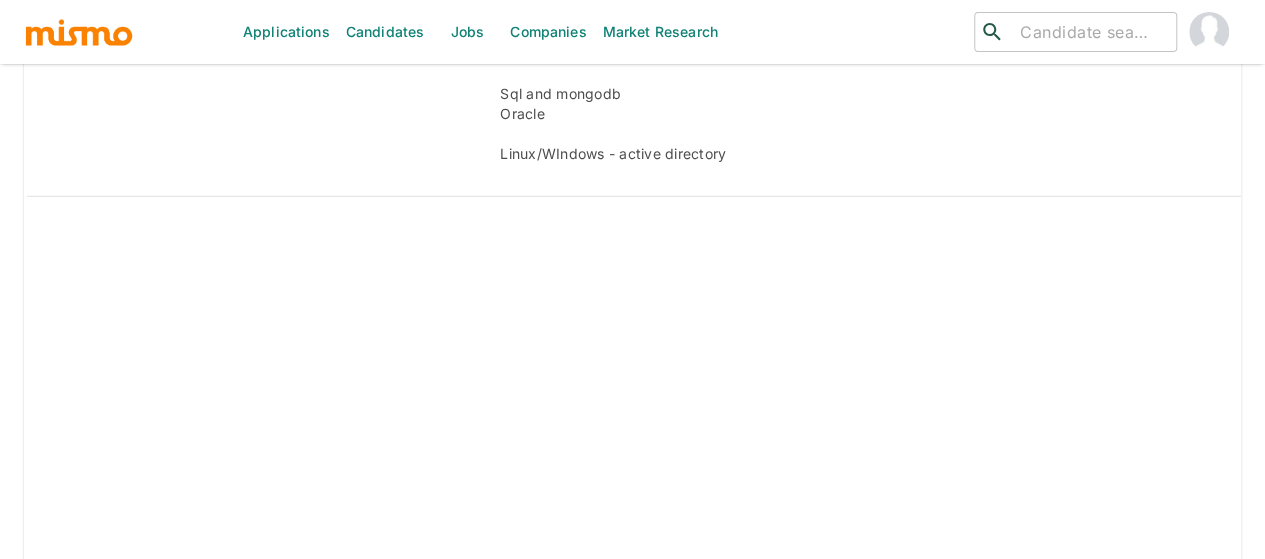 scroll, scrollTop: 2931, scrollLeft: 0, axis: vertical 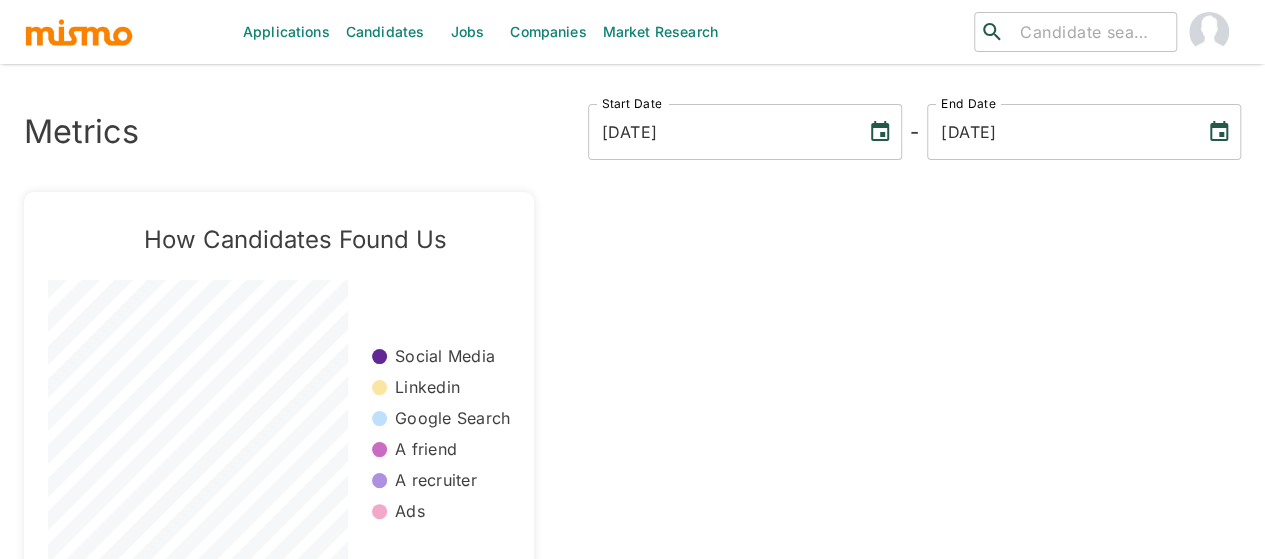 click on "Jobs" at bounding box center (467, 32) 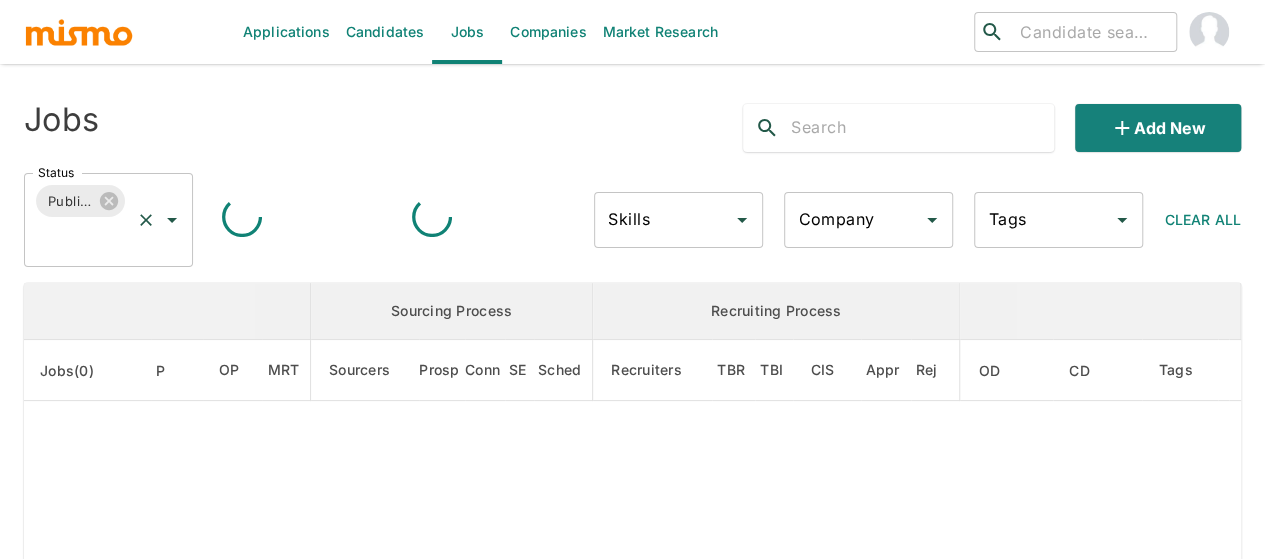 click 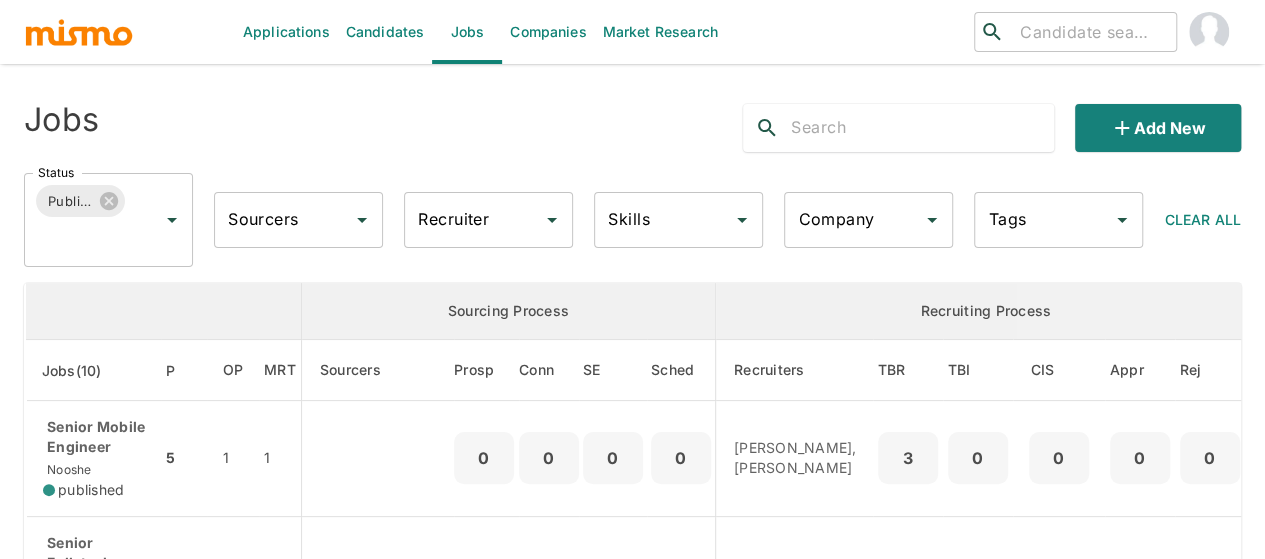 click at bounding box center (164, 311) 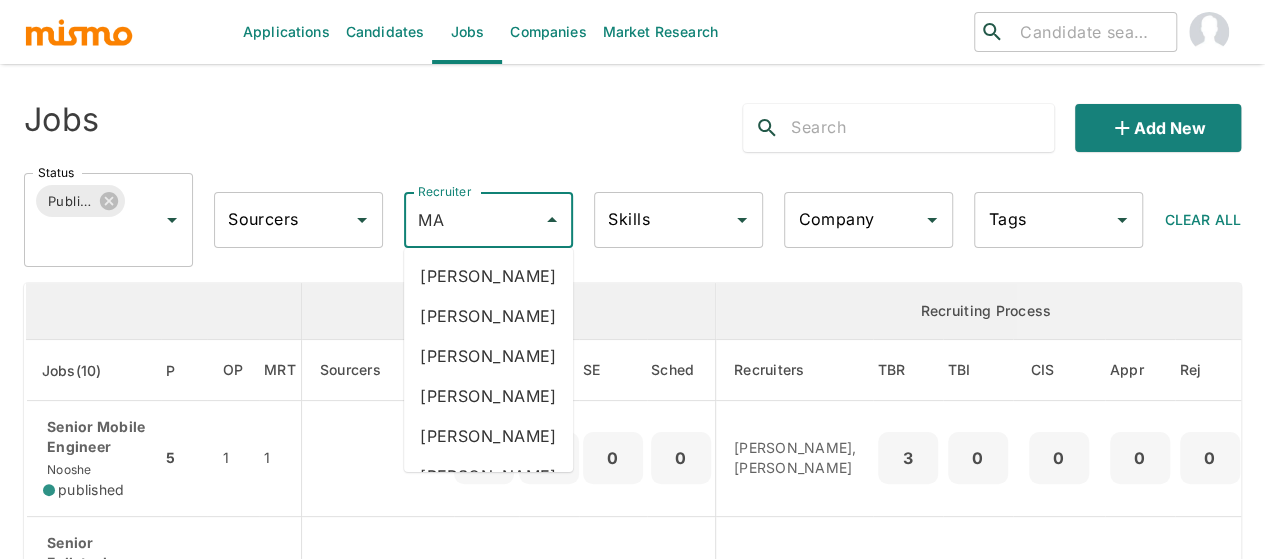 type on "MAI" 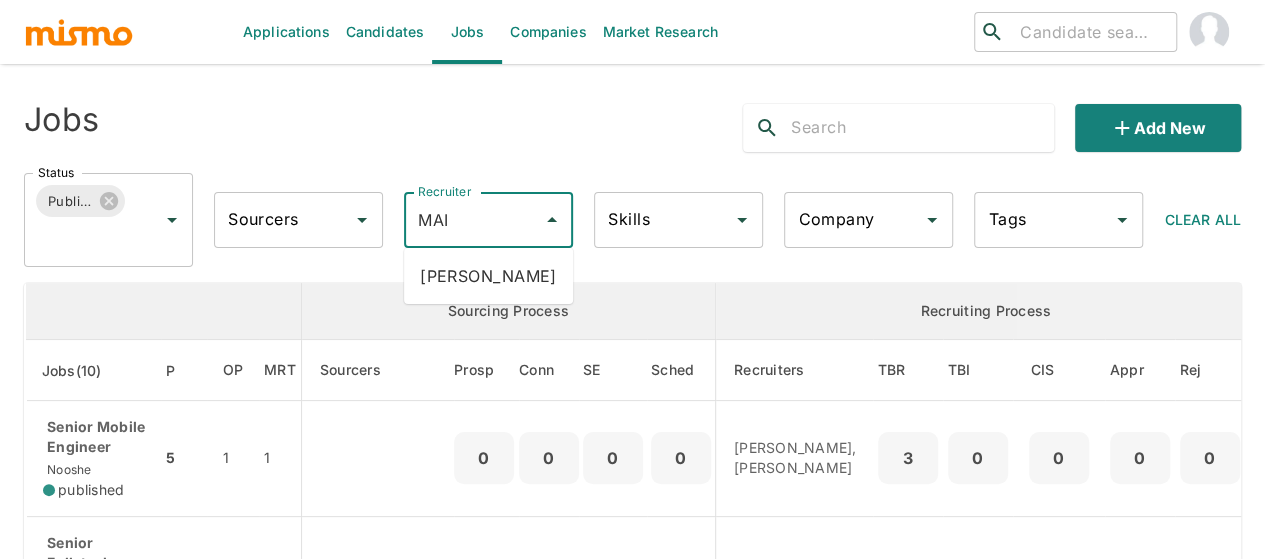 click on "Maia Reyes" at bounding box center (488, 276) 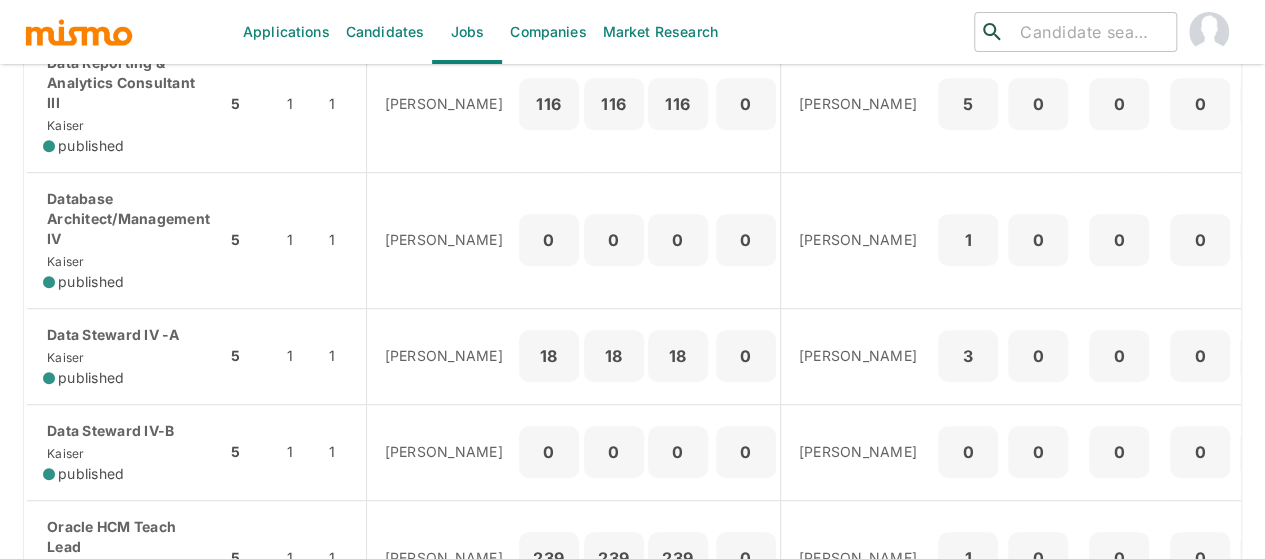 scroll, scrollTop: 700, scrollLeft: 0, axis: vertical 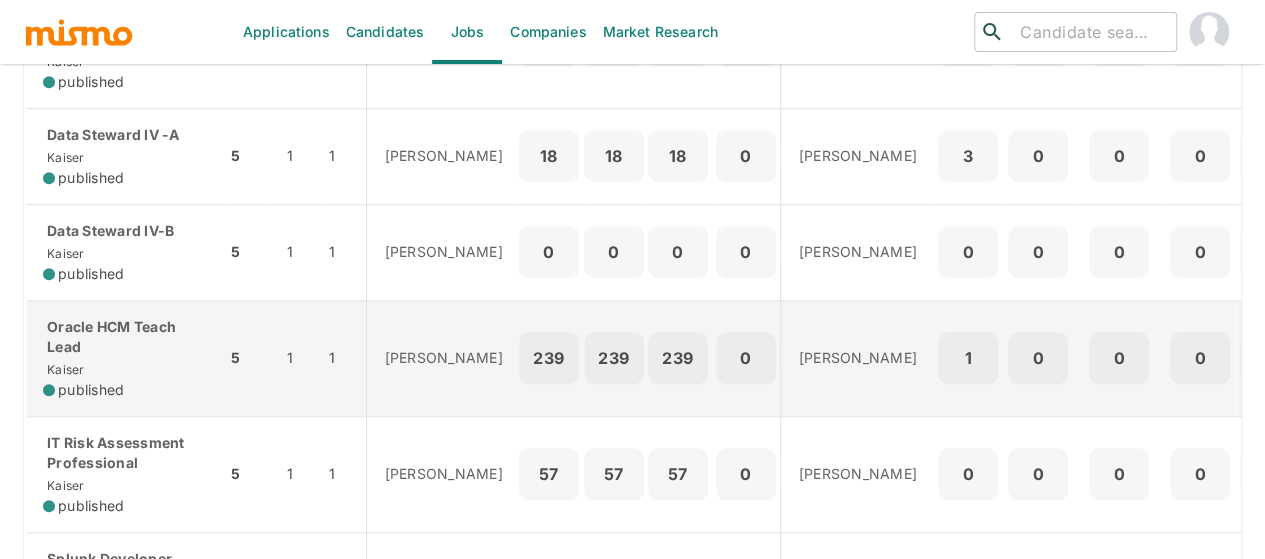 click on "Oracle HCM Teach Lead" at bounding box center (126, 337) 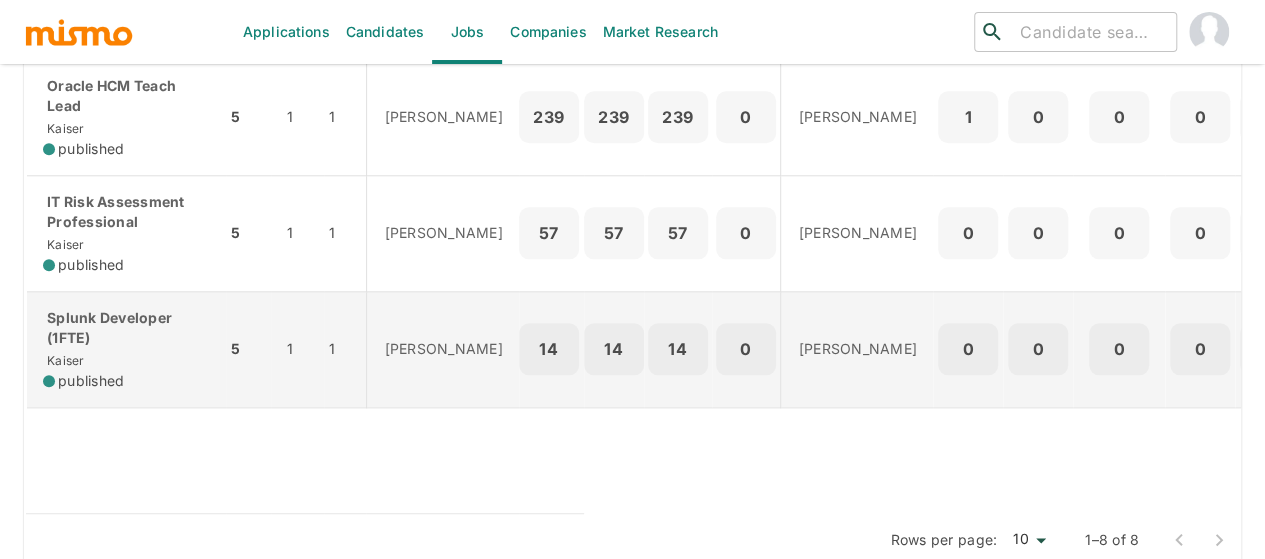 scroll, scrollTop: 972, scrollLeft: 0, axis: vertical 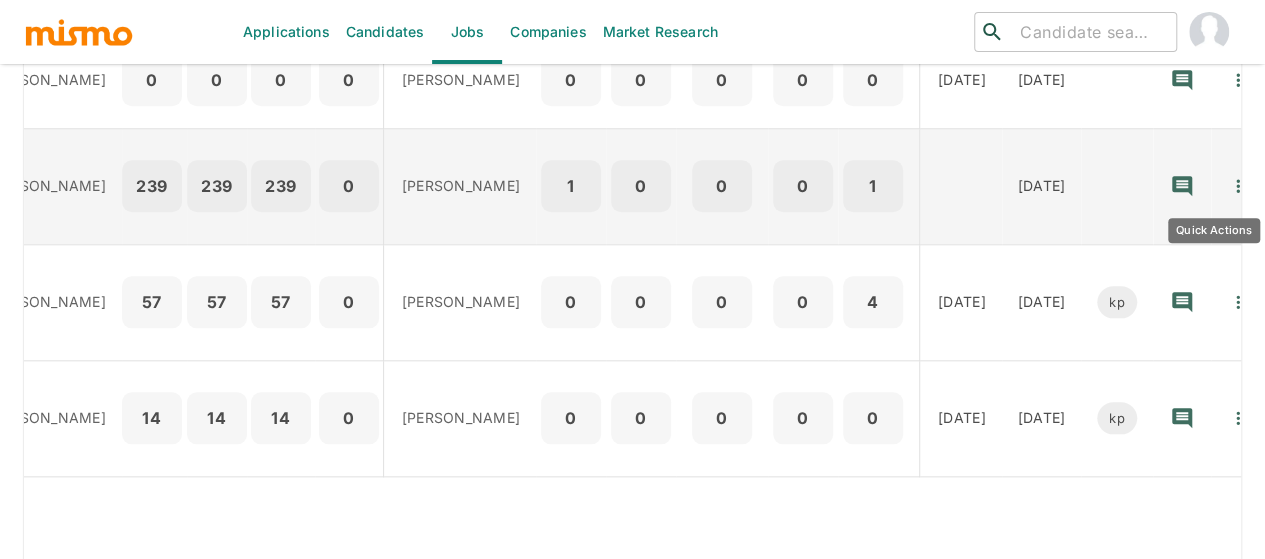 click 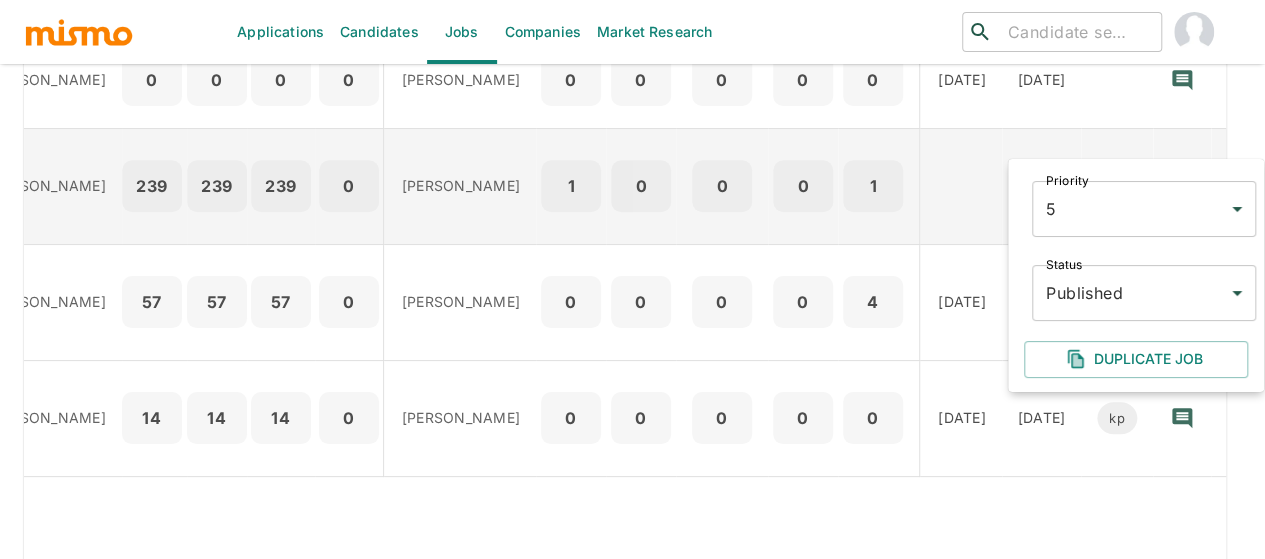 scroll, scrollTop: 0, scrollLeft: 396, axis: horizontal 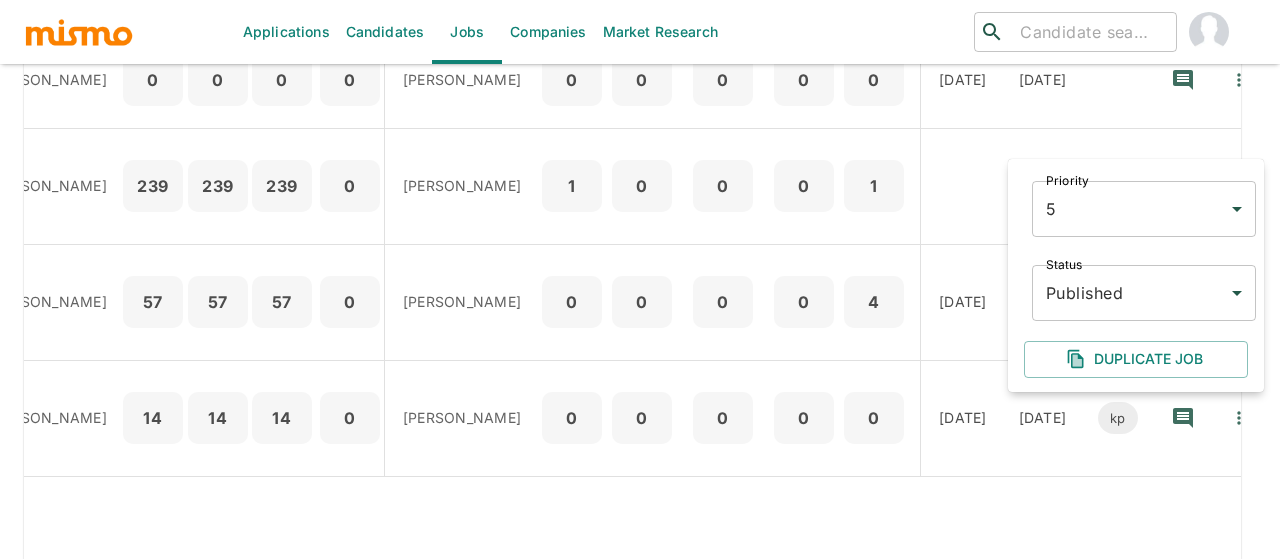 click on "Applications Candidates Jobs Companies Market Research ​ ​ Jobs  Add new Status Published Status Sourcers Sourcers Recruiter Maia Reyes Recruiter Skills Skills Company Company Tags Tags Clear All Sourcing Process Recruiting Process Jobs(8) P OP MRT Sourcers Prosp Conn SE Sched Recruiters TBR TBI CIS Appr Rej OD CD Tags Data Reporting & Analytics Consultant IV Kaiser published 5 1 1 Gabriel Hernandez 0 0 0 0 Maia Reyes 5 0 0 0 0 10/20/2025 07/02/2025 Data Reporting &  Analytics Consultant III Kaiser published 5 1 1 Gabriel Hernandez 116 116 116 0 Maia Reyes 5 0 0 0 0 10/20/2025 07/02/2025 Database Architect/Management IV Kaiser published 5 1 1 Gabriel Hernandez 0 0 0 0 Maia Reyes 1 0 0 0 0 10/20/2025 07/02/2025 Data Steward IV -A Kaiser published 5 1 1 Gabriel Hernandez 18 18 18 0 Maia Reyes 3 0 0 0 0 10/20/2025 07/02/2025 Data Steward IV-B				 Kaiser published 5 1 1 Gabriel Hernandez 0 0 0 0 Maia Reyes 0 0 0 0 0 10/20/2025 07/02/2025 Oracle HCM Teach Lead Kaiser published 5 1 1 Gabriel Hernandez 239" at bounding box center (640, -569) 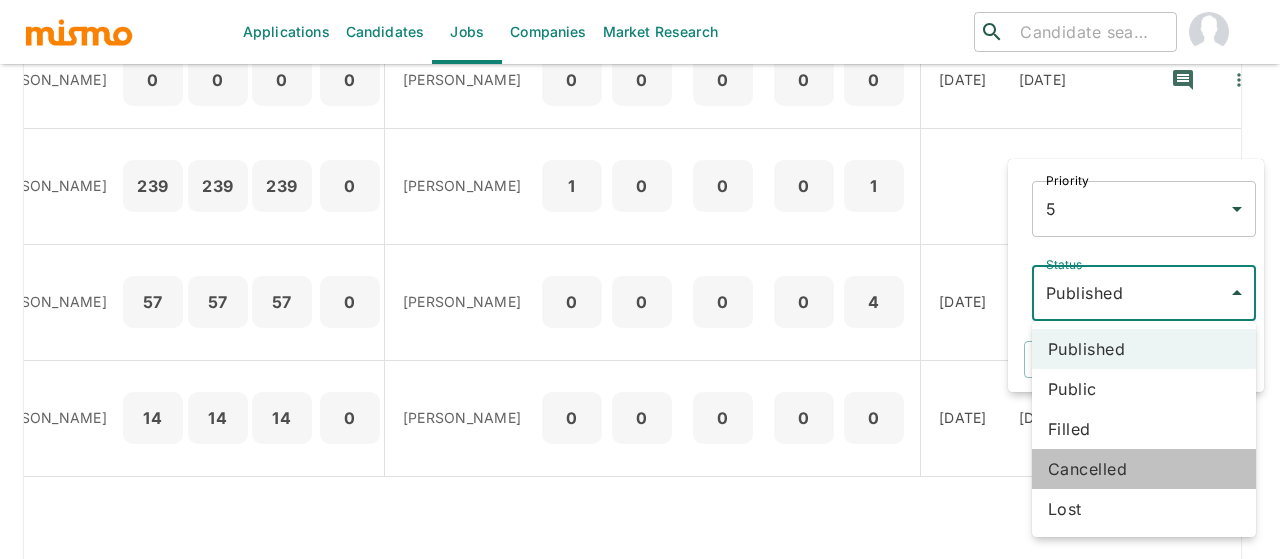 click on "Cancelled" at bounding box center (1144, 469) 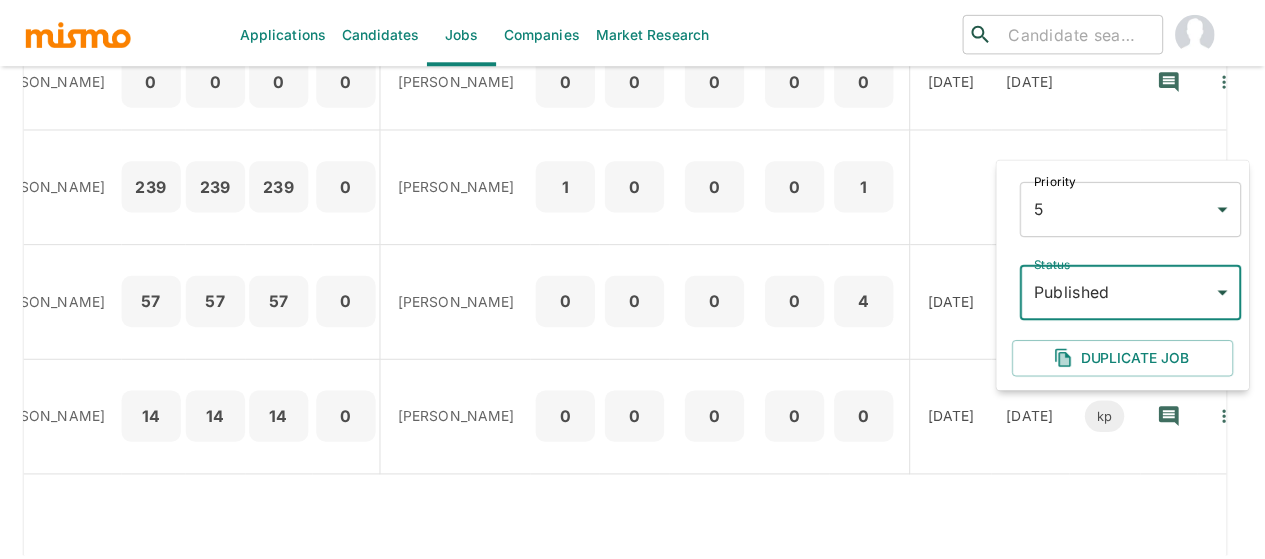 scroll, scrollTop: 0, scrollLeft: 382, axis: horizontal 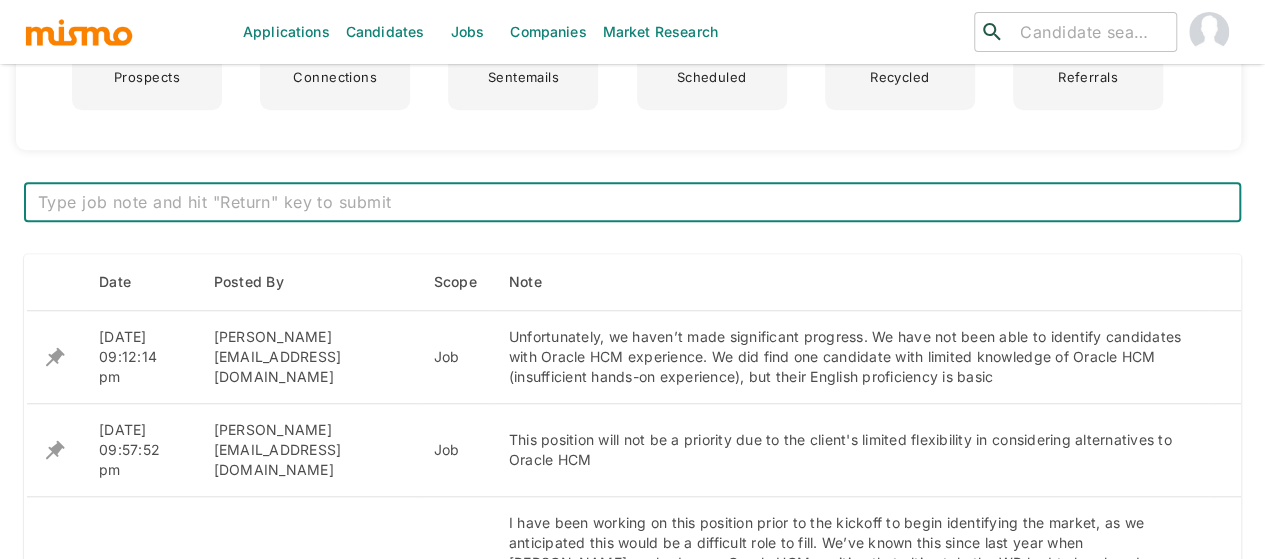 click at bounding box center (632, 202) 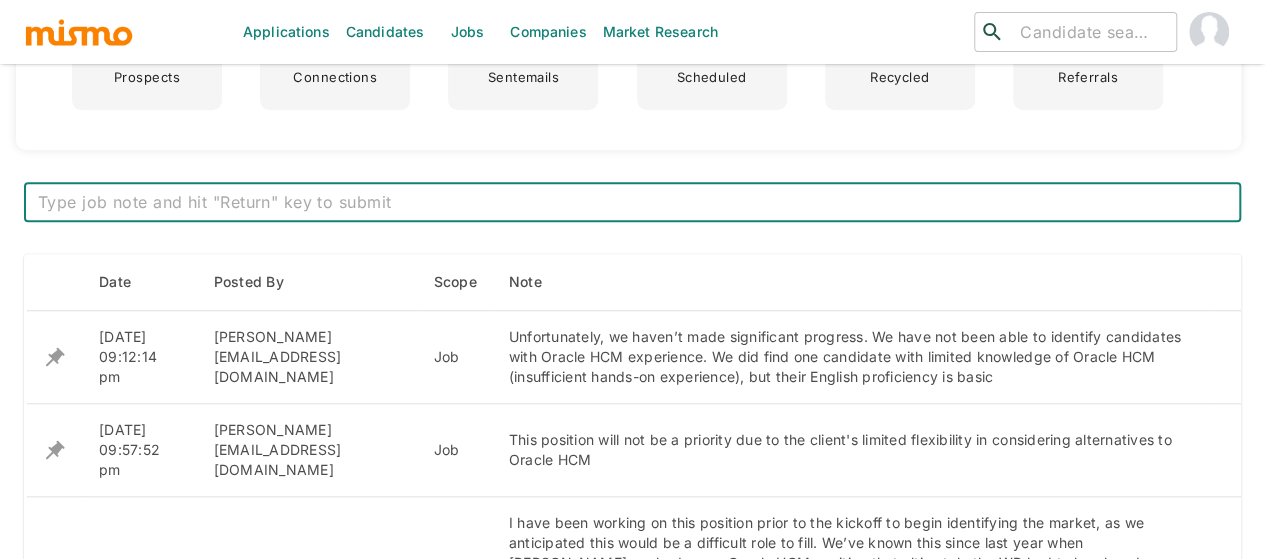 paste on "Position filled by another vendor" 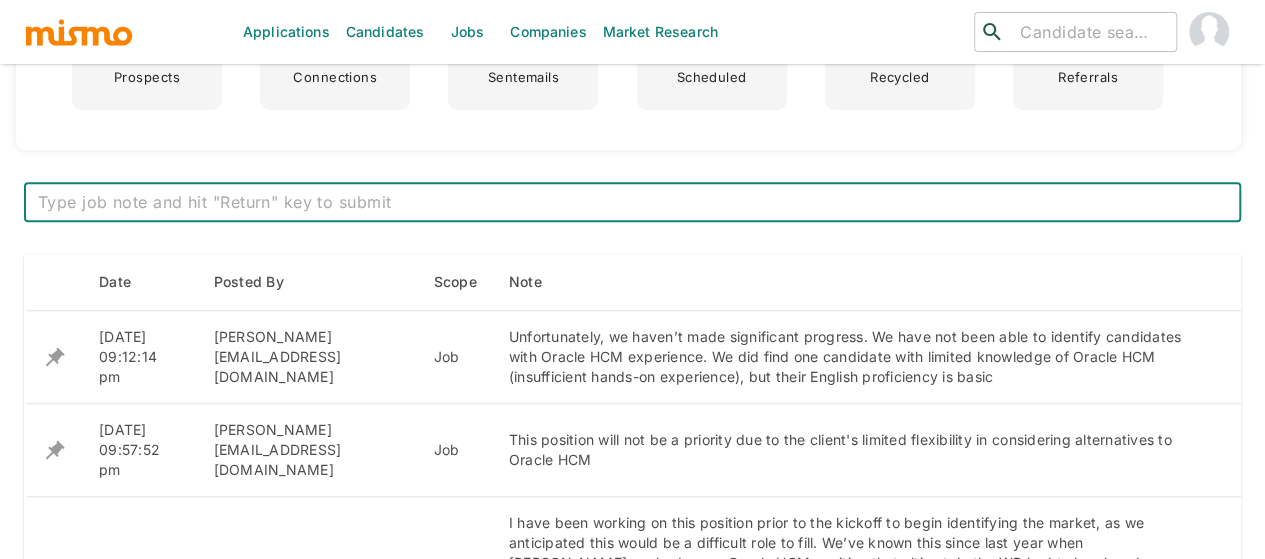 type on "Position filled by another vendor" 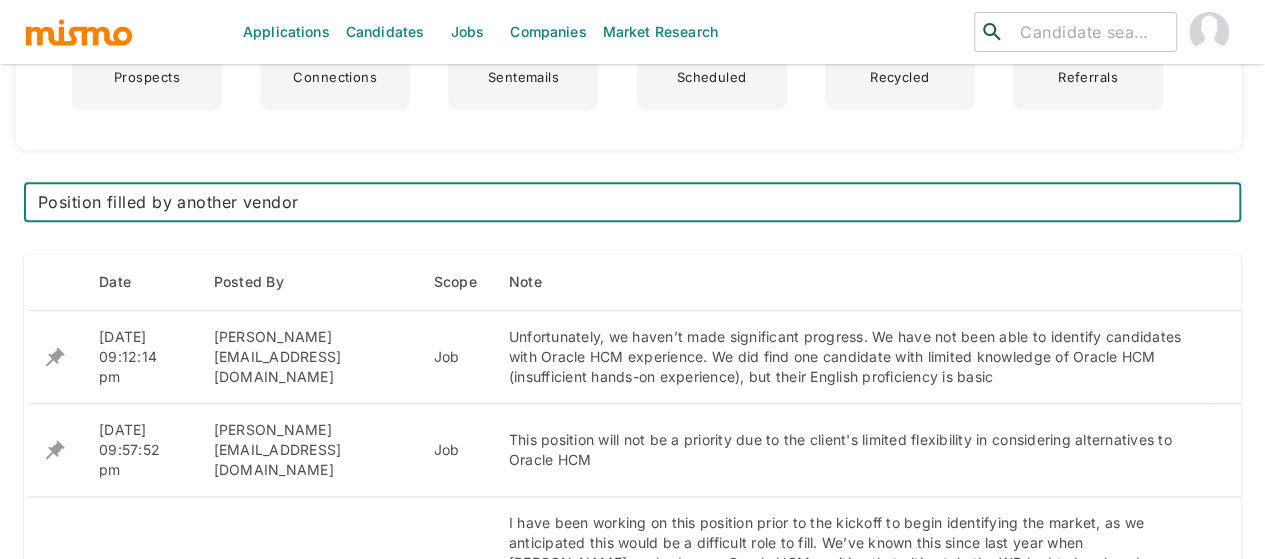 type 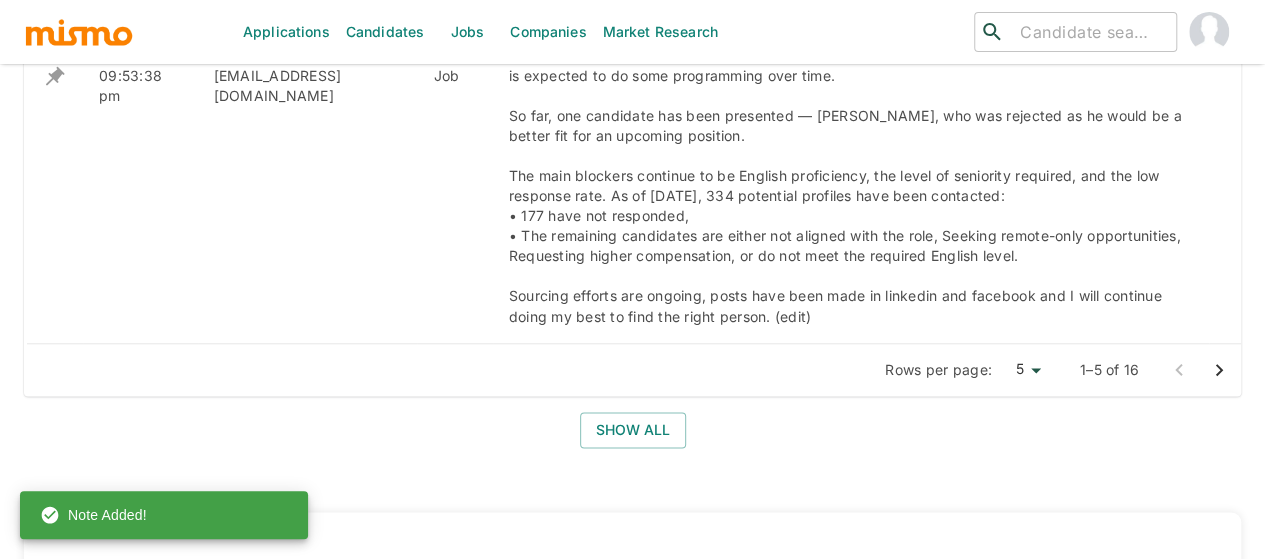 scroll, scrollTop: 1600, scrollLeft: 0, axis: vertical 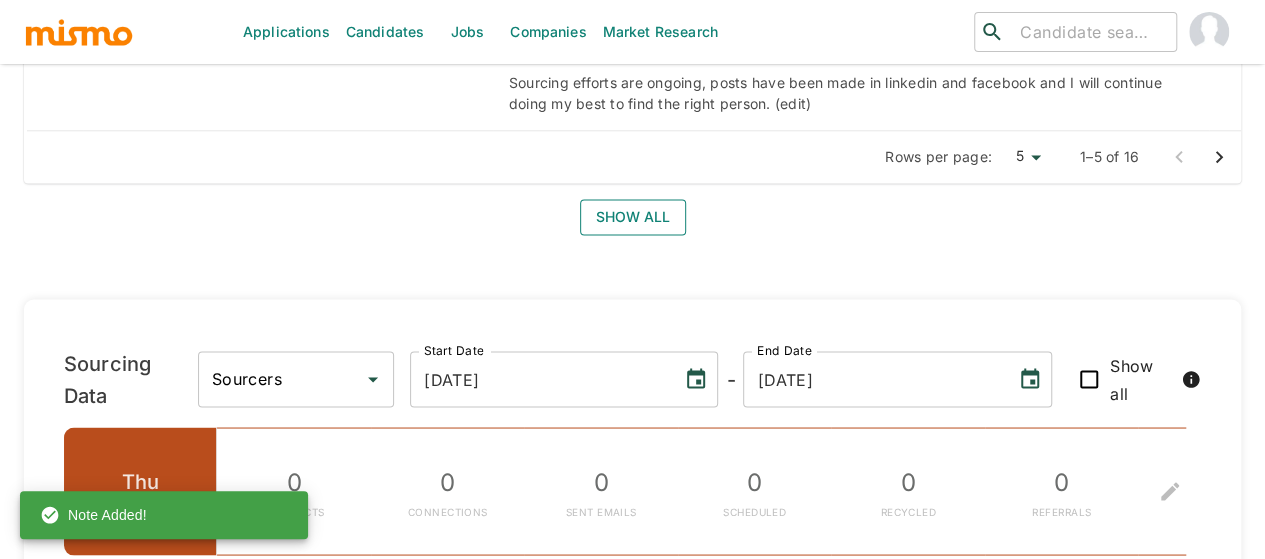 click on "Show all" at bounding box center (633, 217) 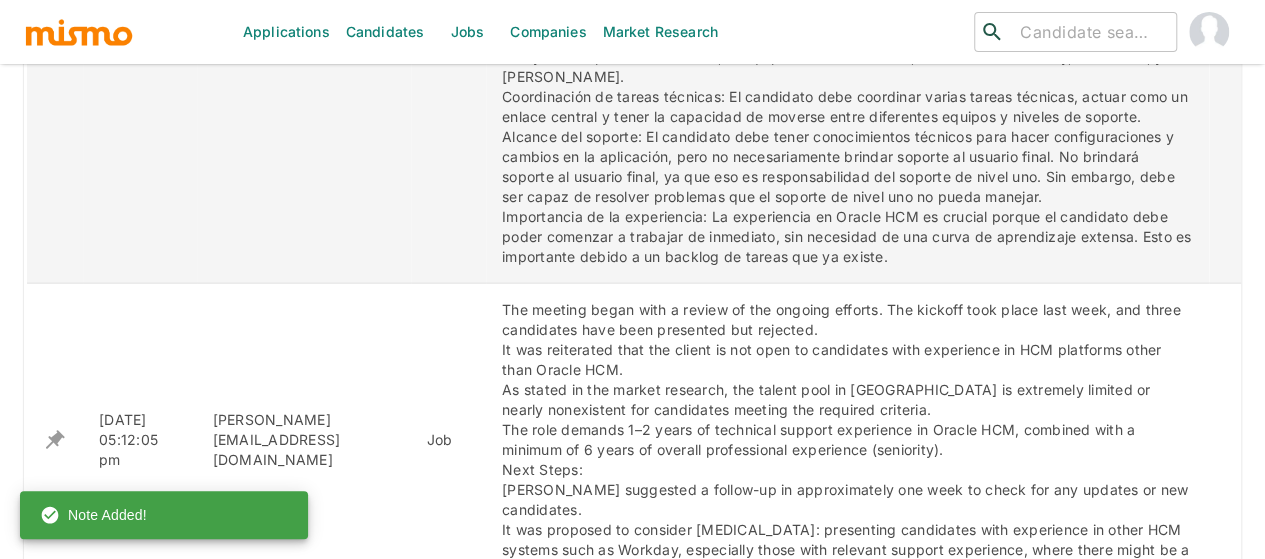 scroll, scrollTop: 2500, scrollLeft: 0, axis: vertical 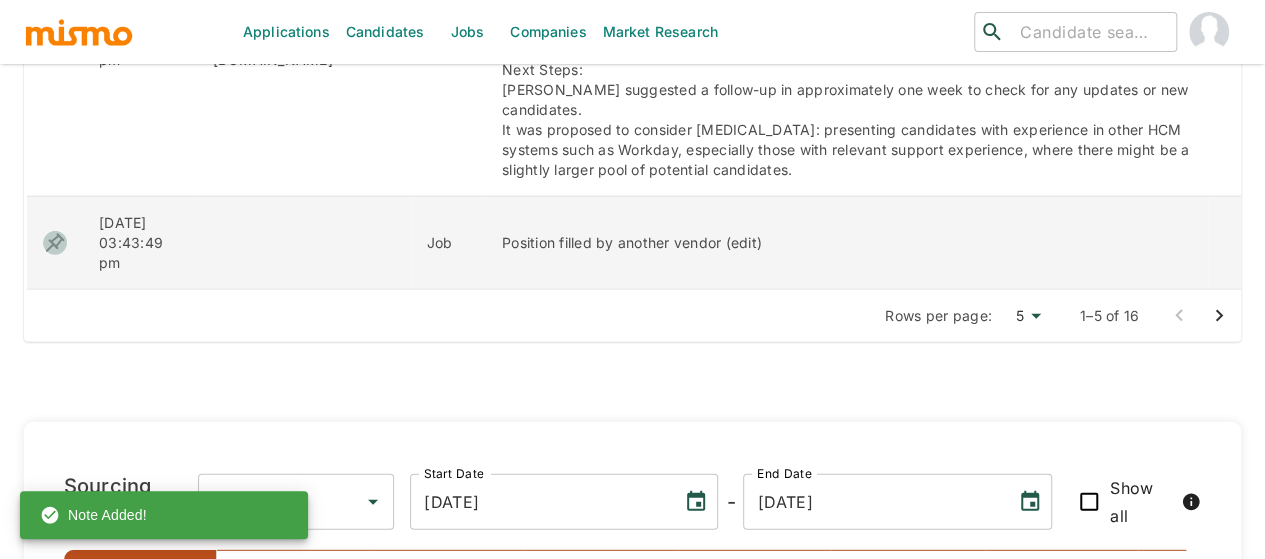 click 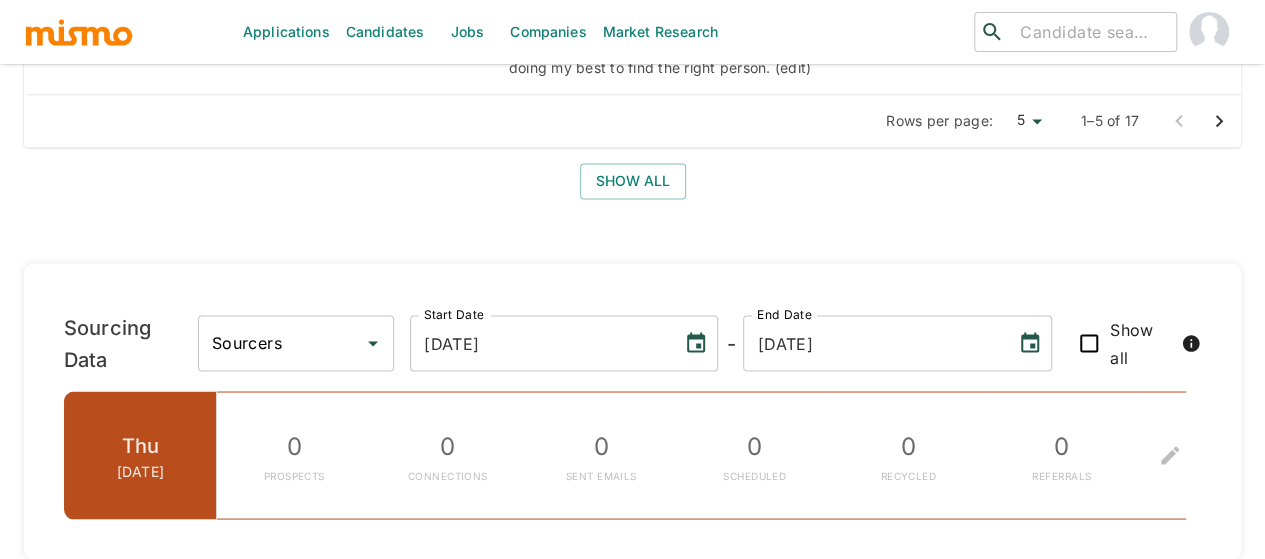 scroll, scrollTop: 1643, scrollLeft: 0, axis: vertical 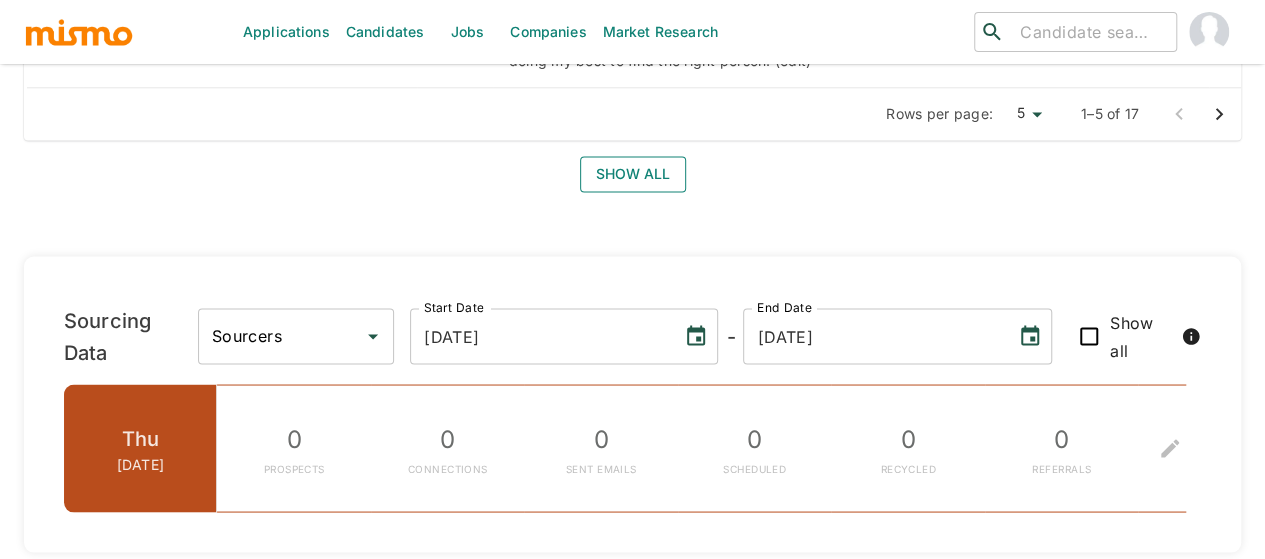 click on "Show all" at bounding box center [633, 174] 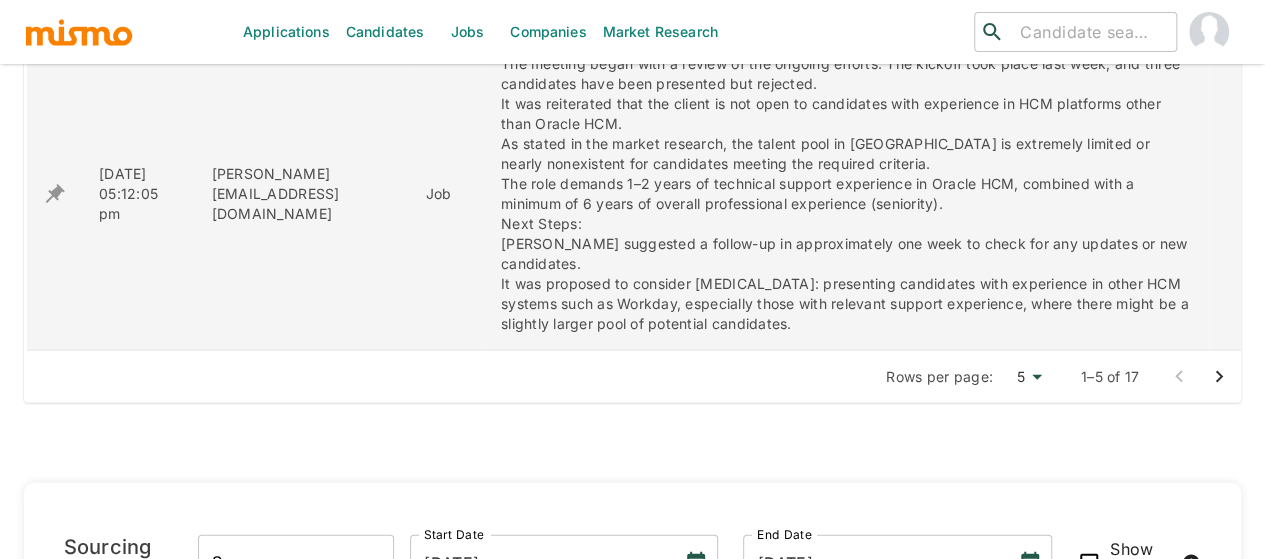 scroll, scrollTop: 2343, scrollLeft: 0, axis: vertical 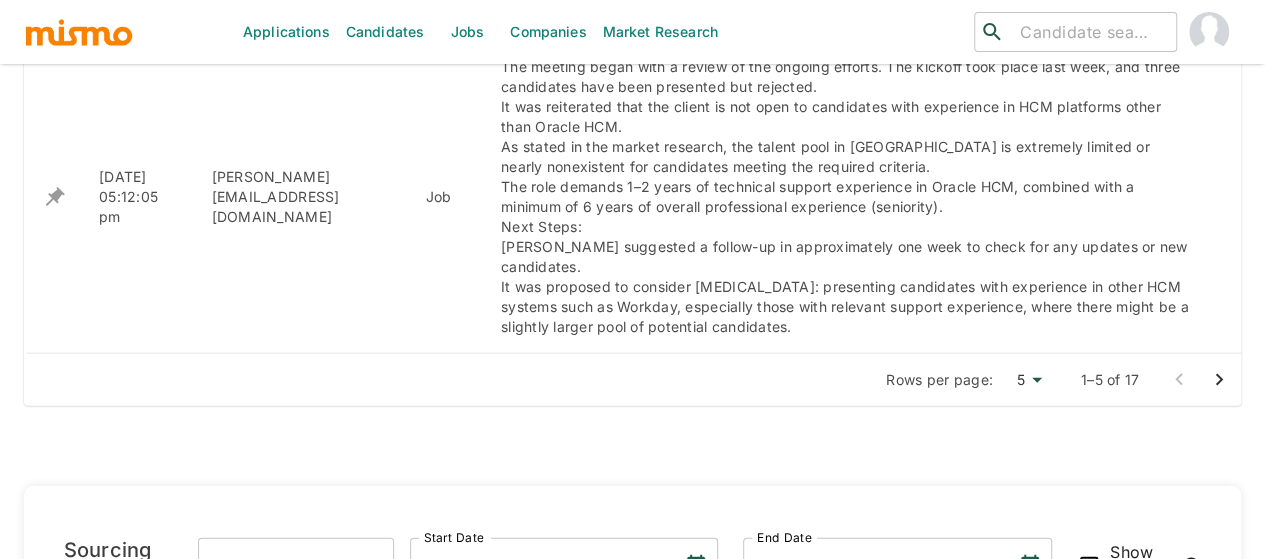 click 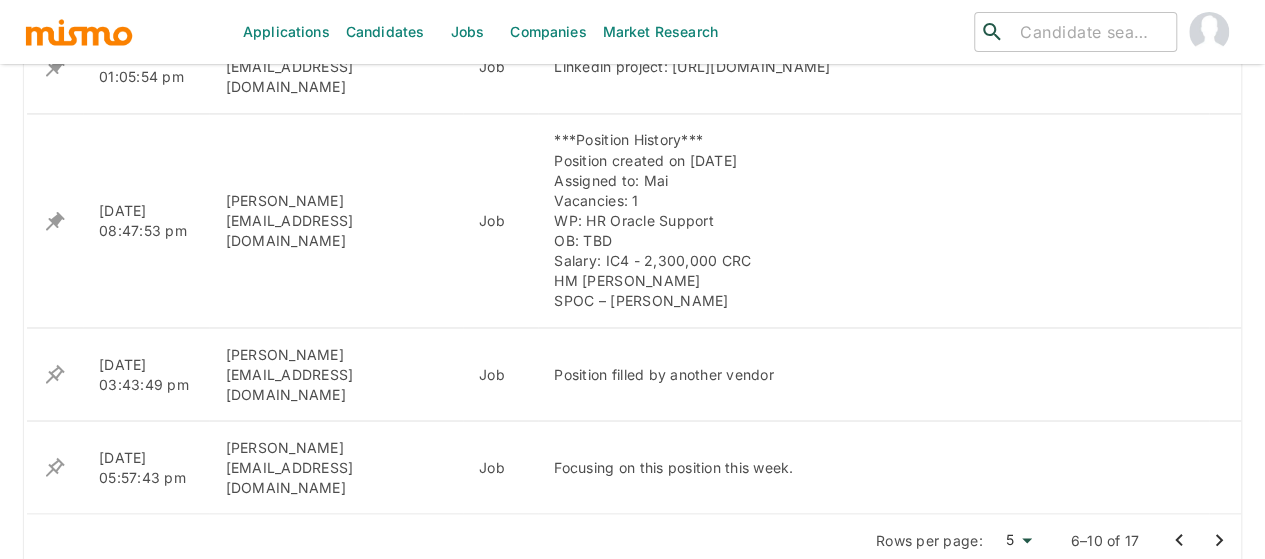 scroll, scrollTop: 1443, scrollLeft: 0, axis: vertical 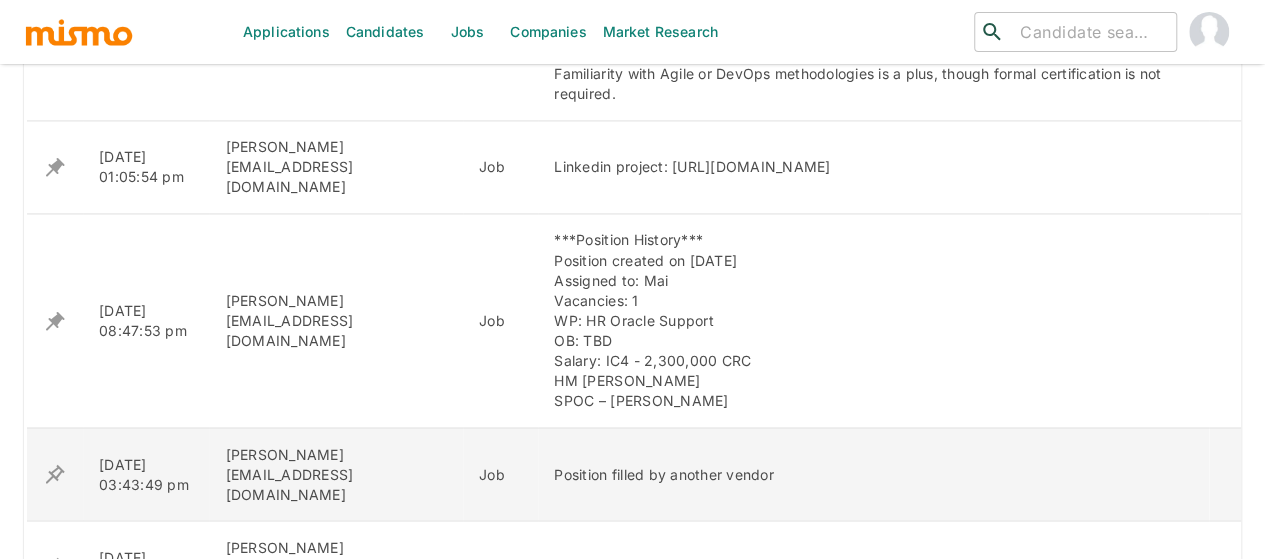 click 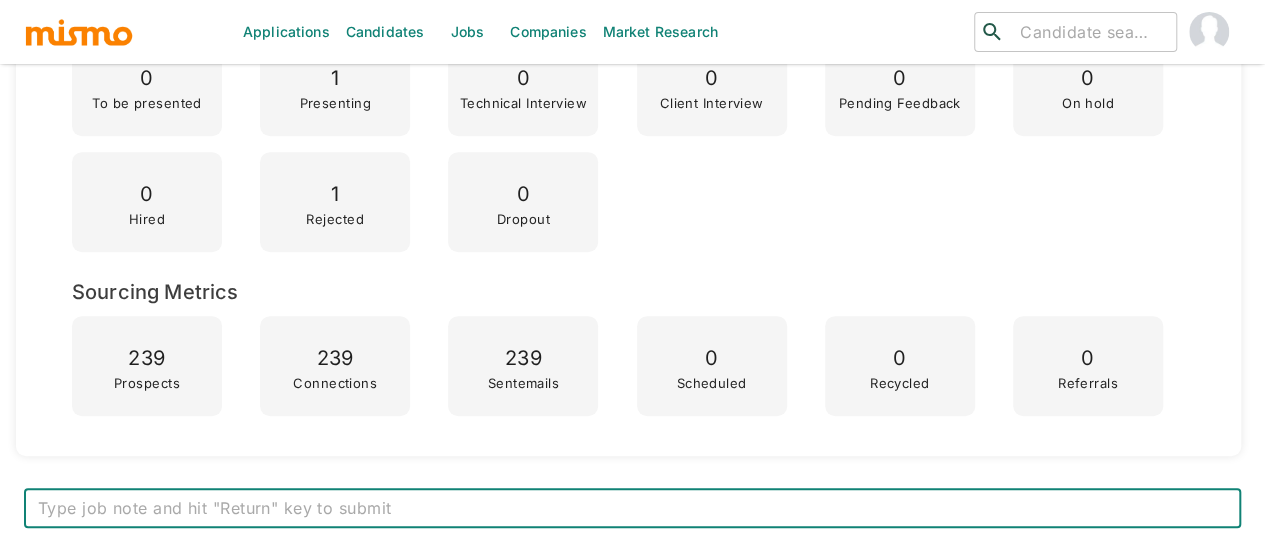 scroll, scrollTop: 700, scrollLeft: 0, axis: vertical 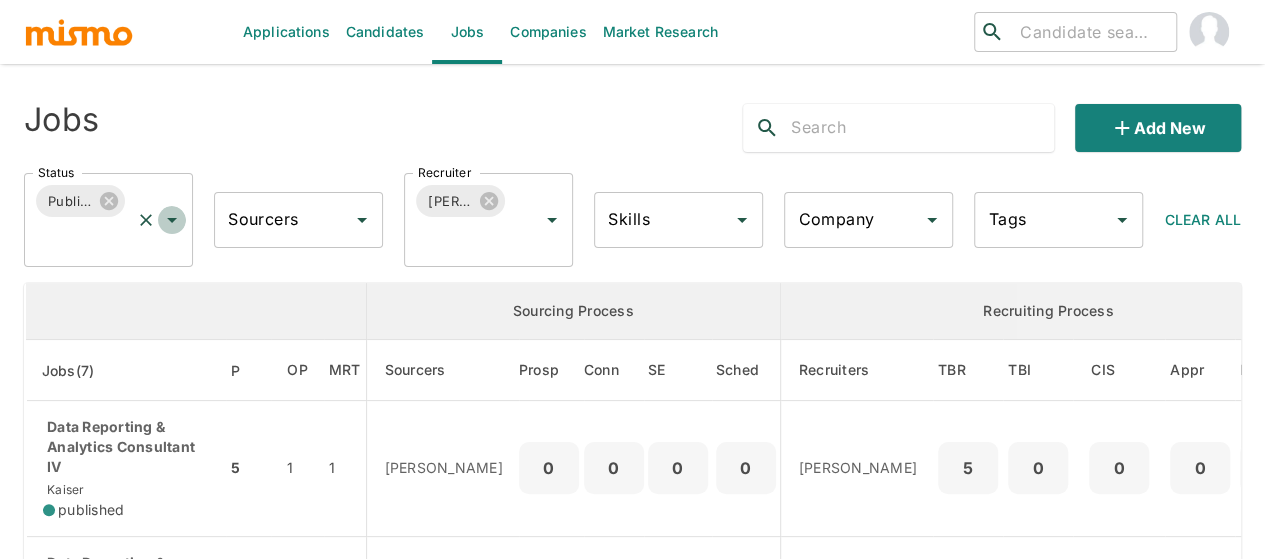 click 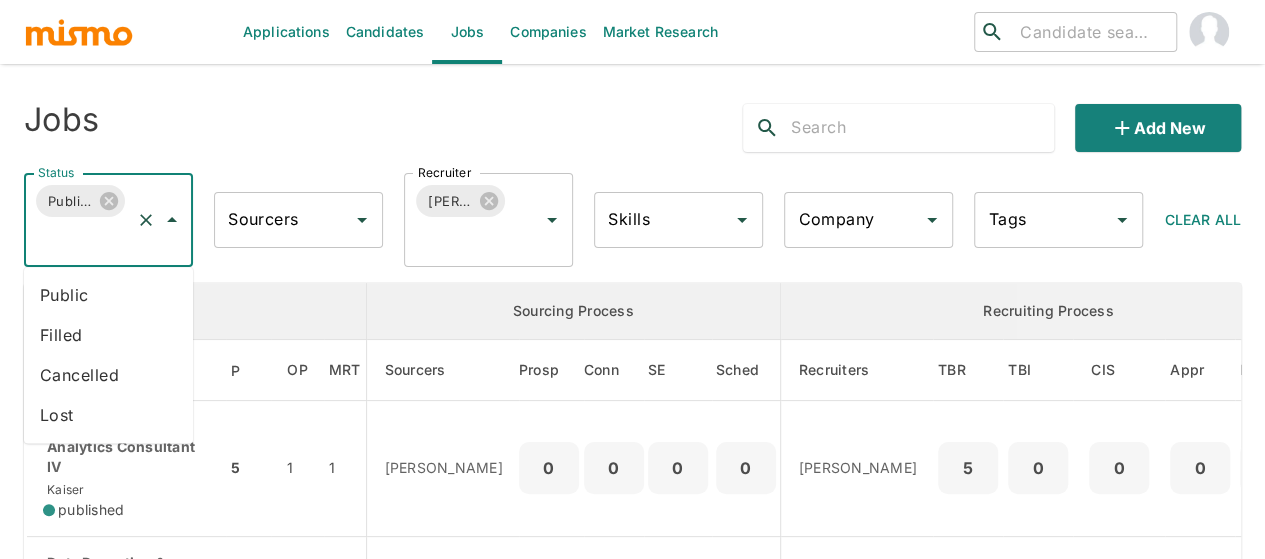 click on "Public" at bounding box center [108, 295] 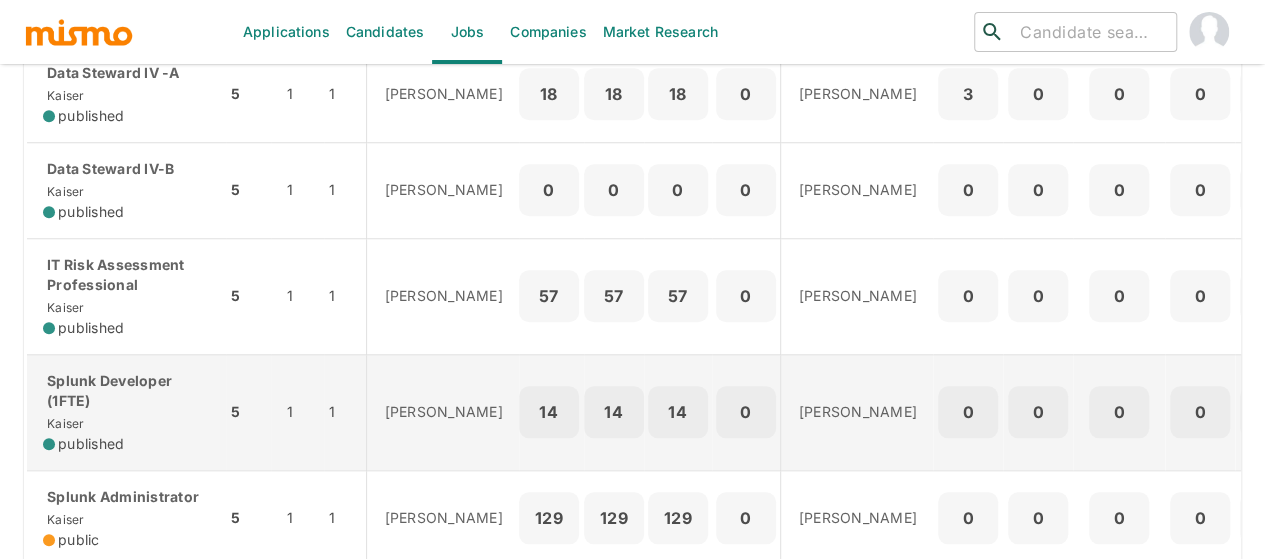 scroll, scrollTop: 990, scrollLeft: 0, axis: vertical 